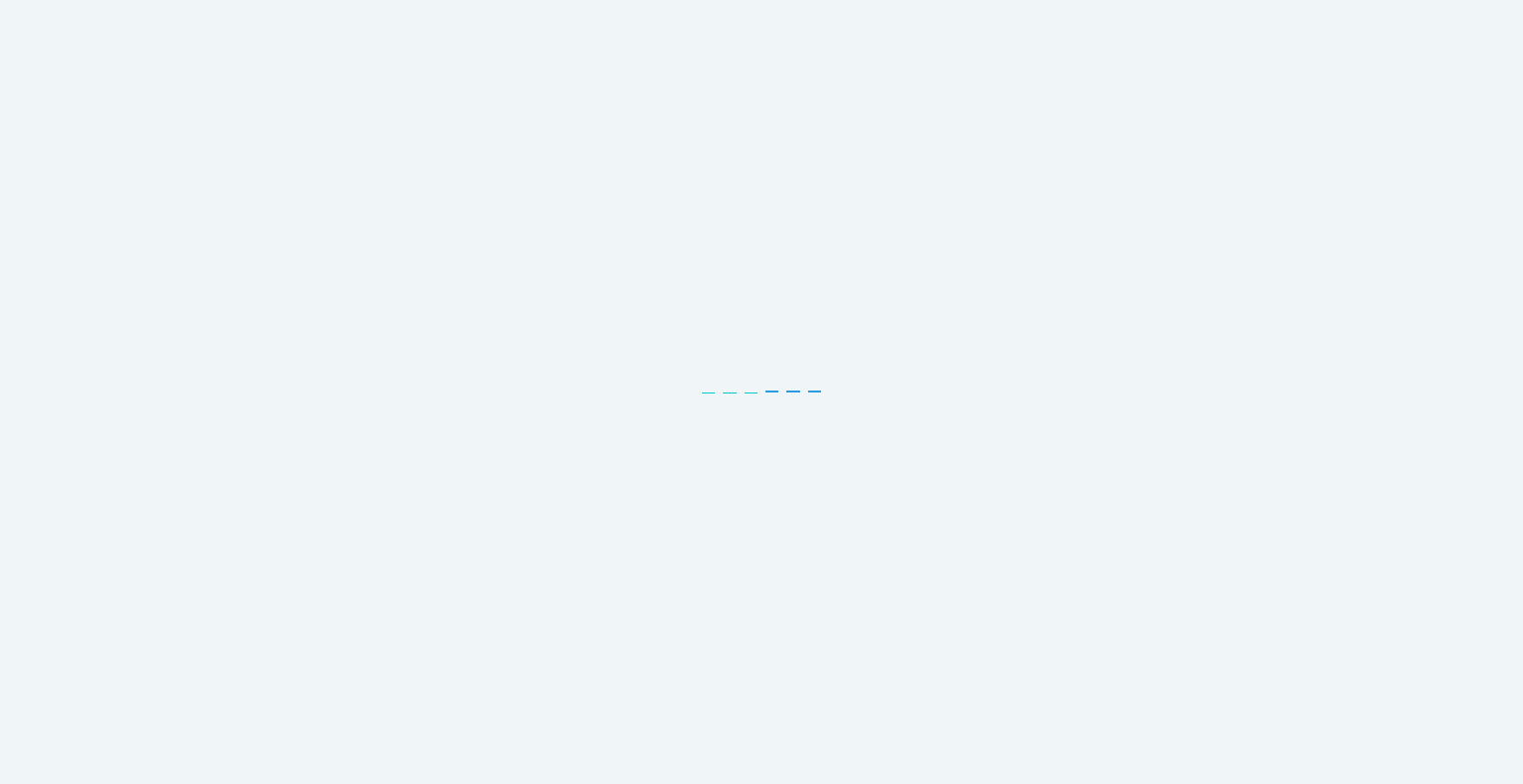 scroll, scrollTop: 0, scrollLeft: 0, axis: both 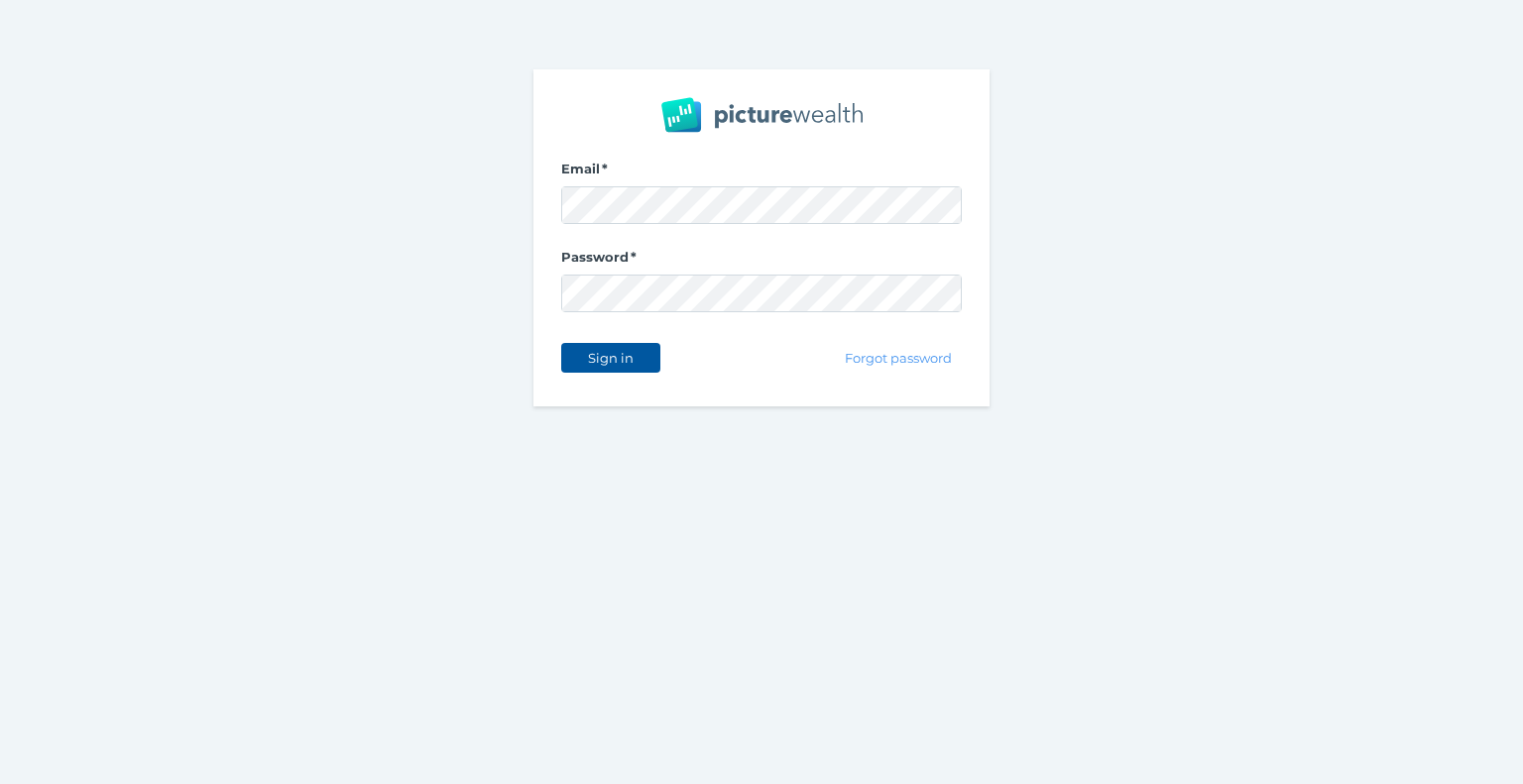 click on "Sign in" at bounding box center (611, 358) 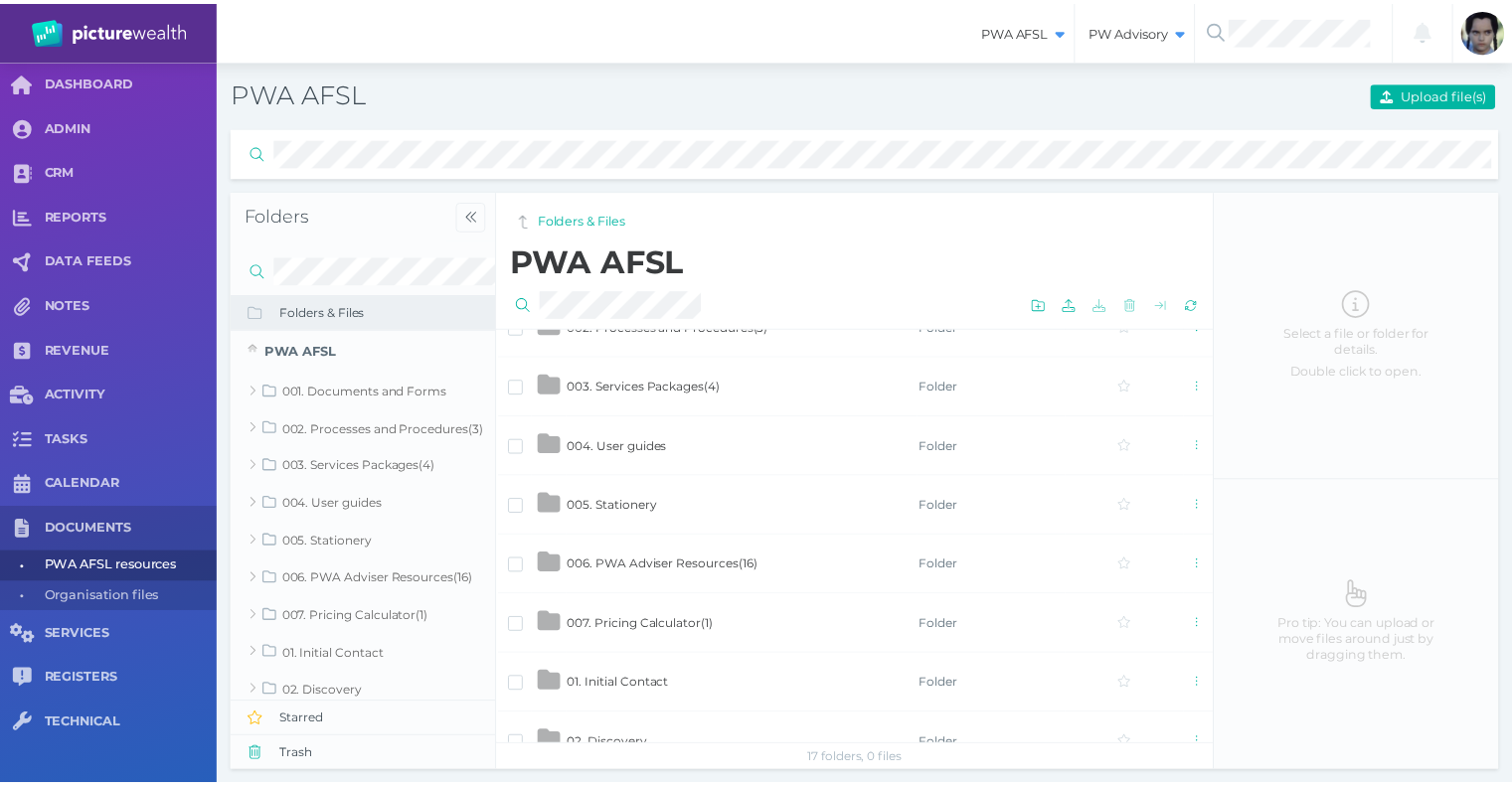 scroll, scrollTop: 0, scrollLeft: 0, axis: both 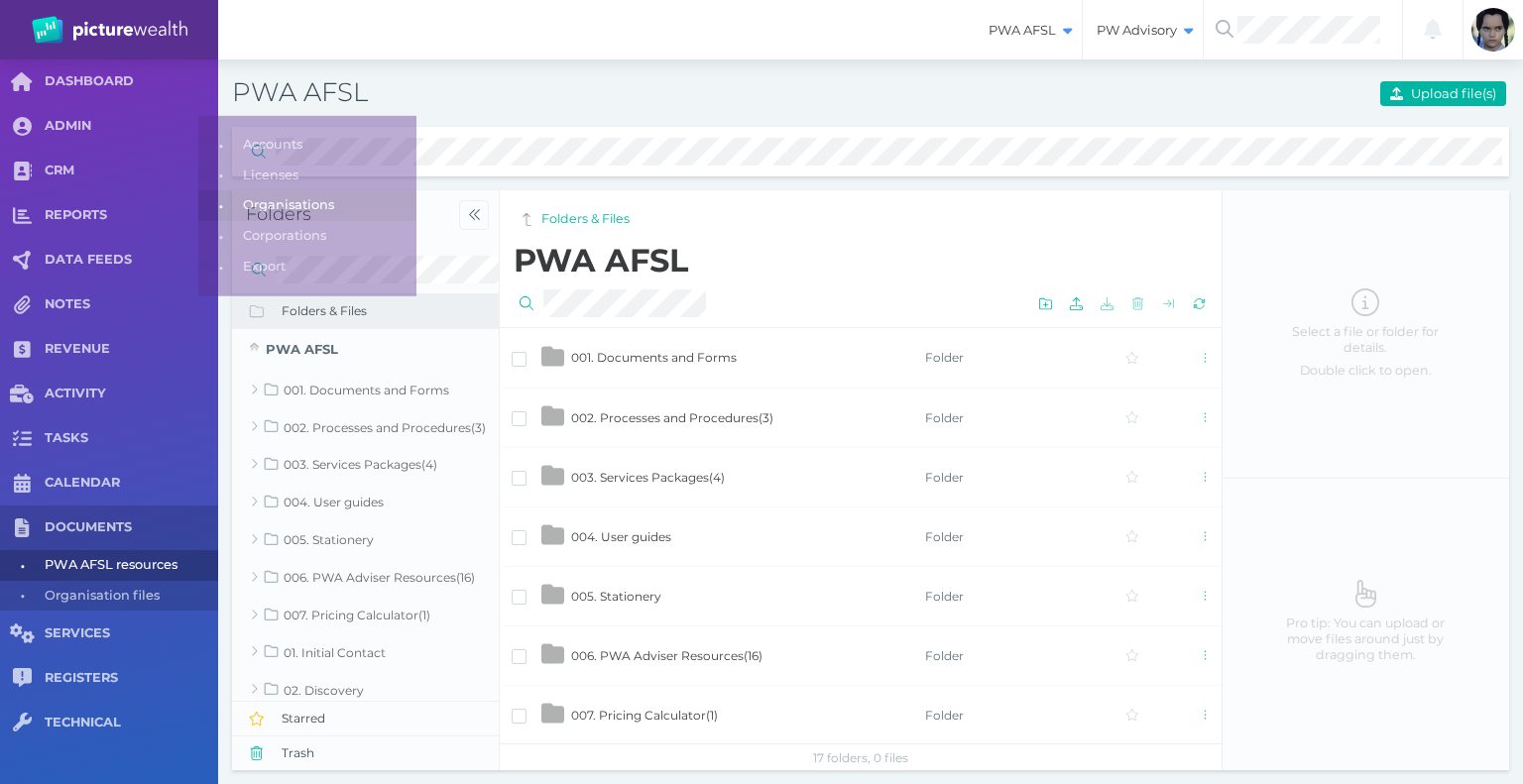 click on "Organisations" at bounding box center [326, 193] 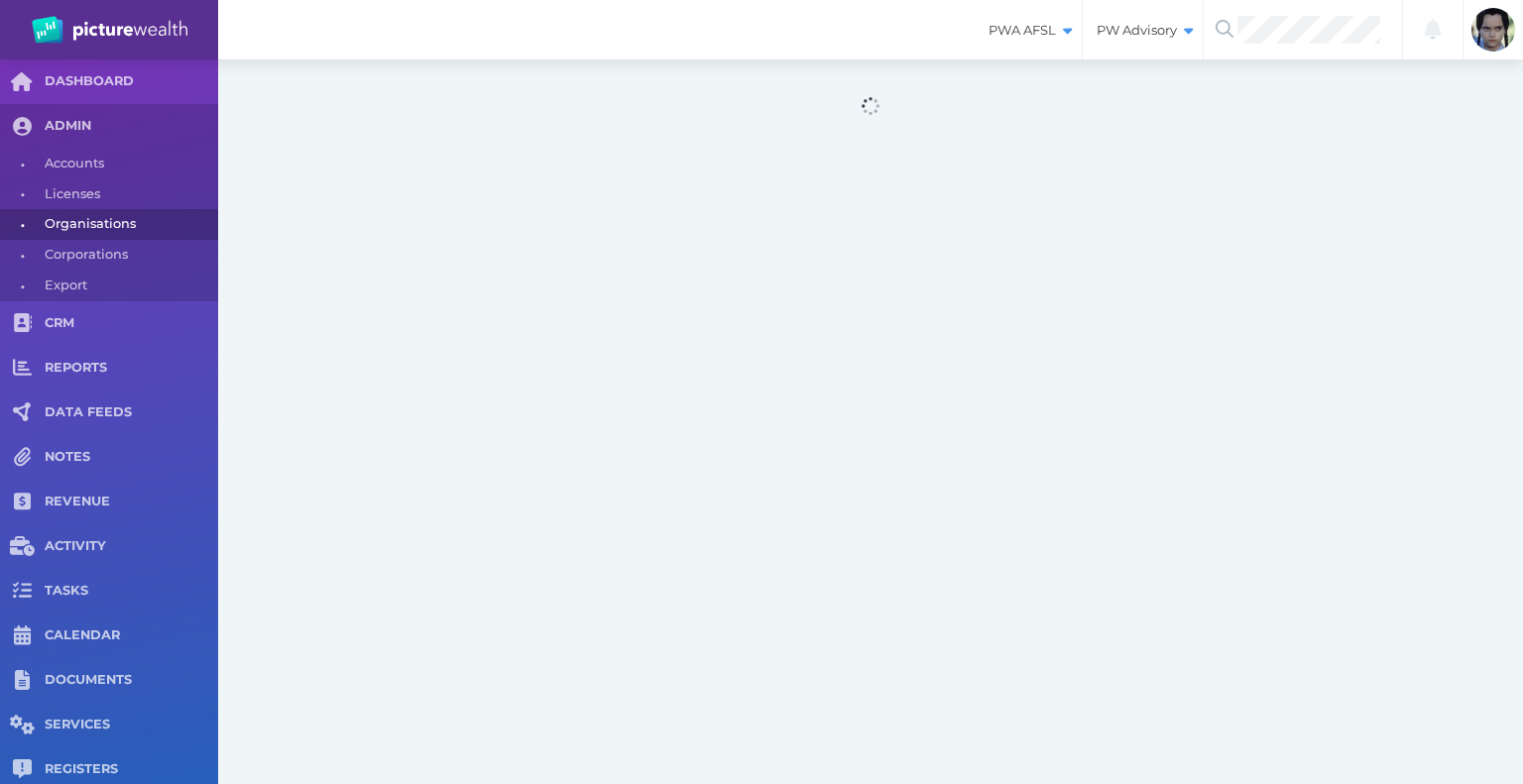 select on "25" 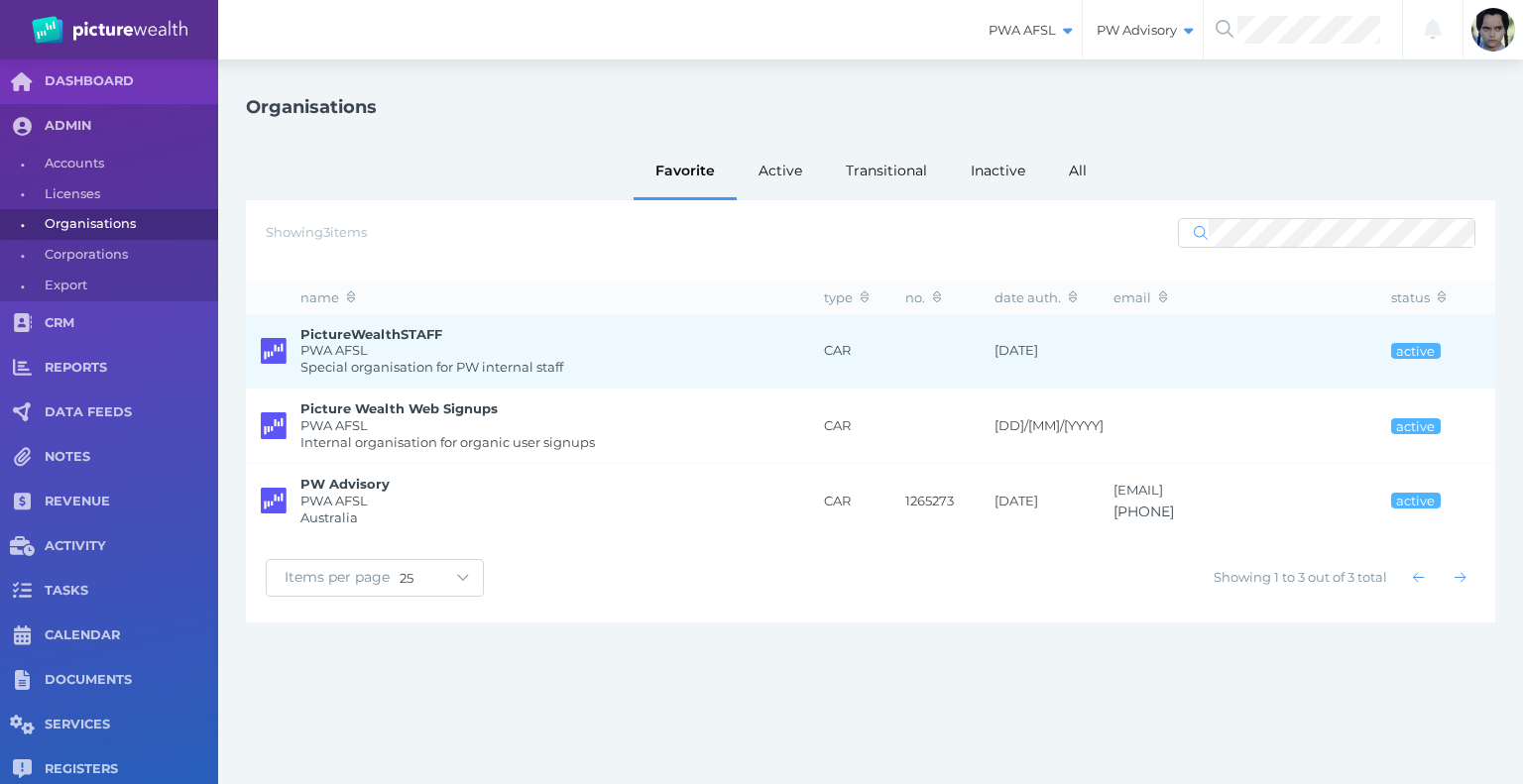 click on "PictureWealthSTAFF PWA AFSL Special organisation for PW internal staff" at bounding box center (547, 351) 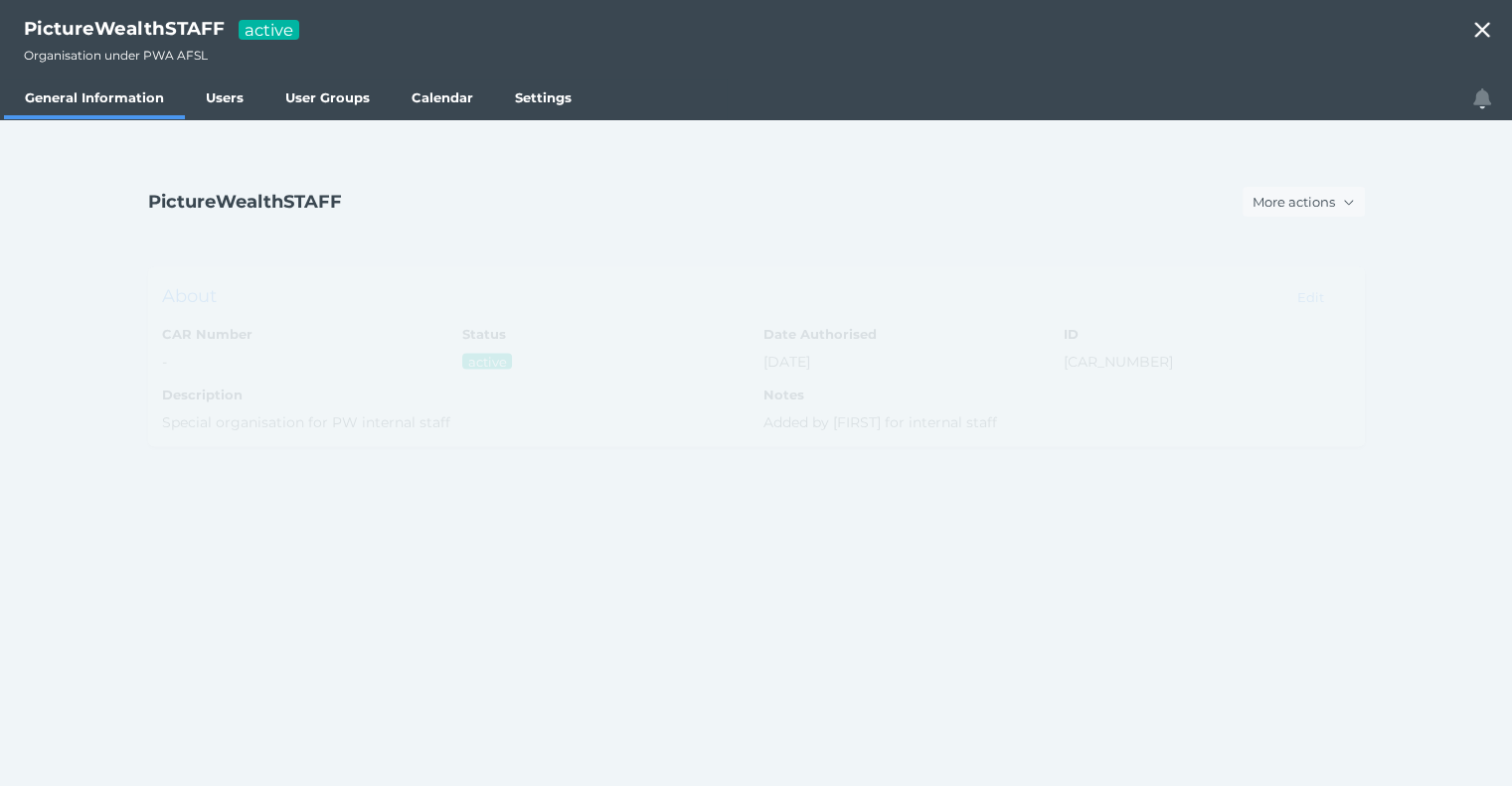 click 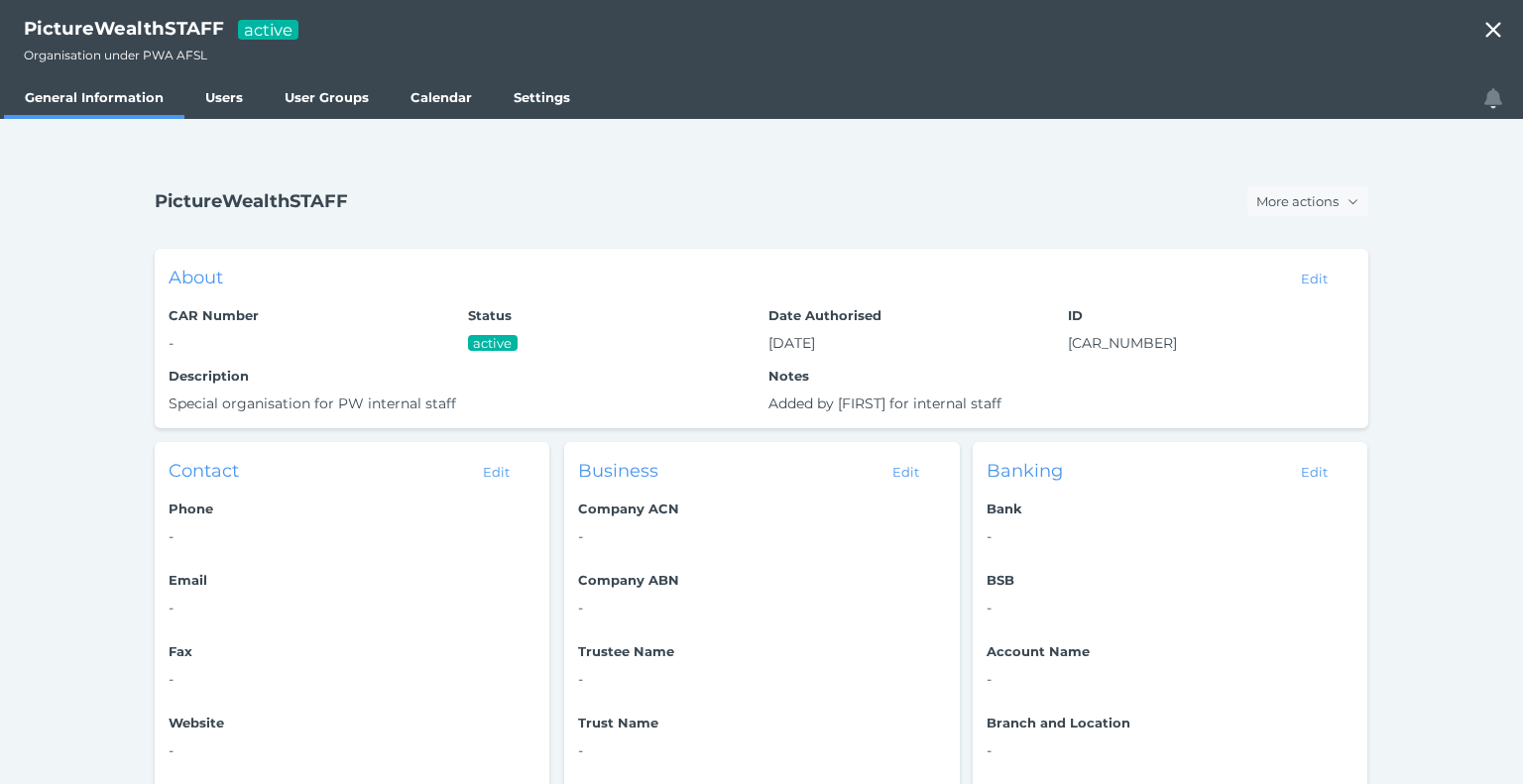 select on "25" 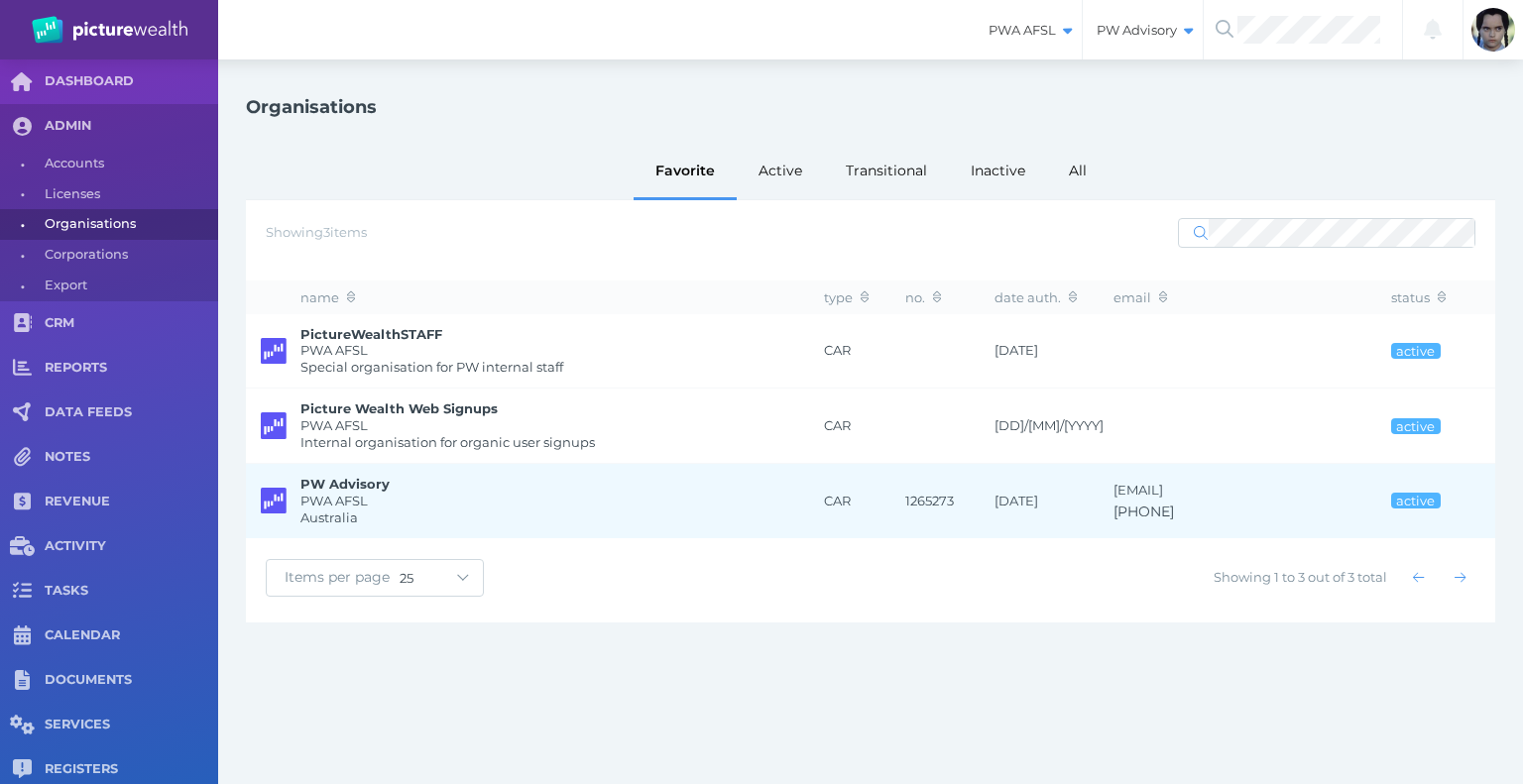 click on "PWA AFSL" at bounding box center (547, 501) 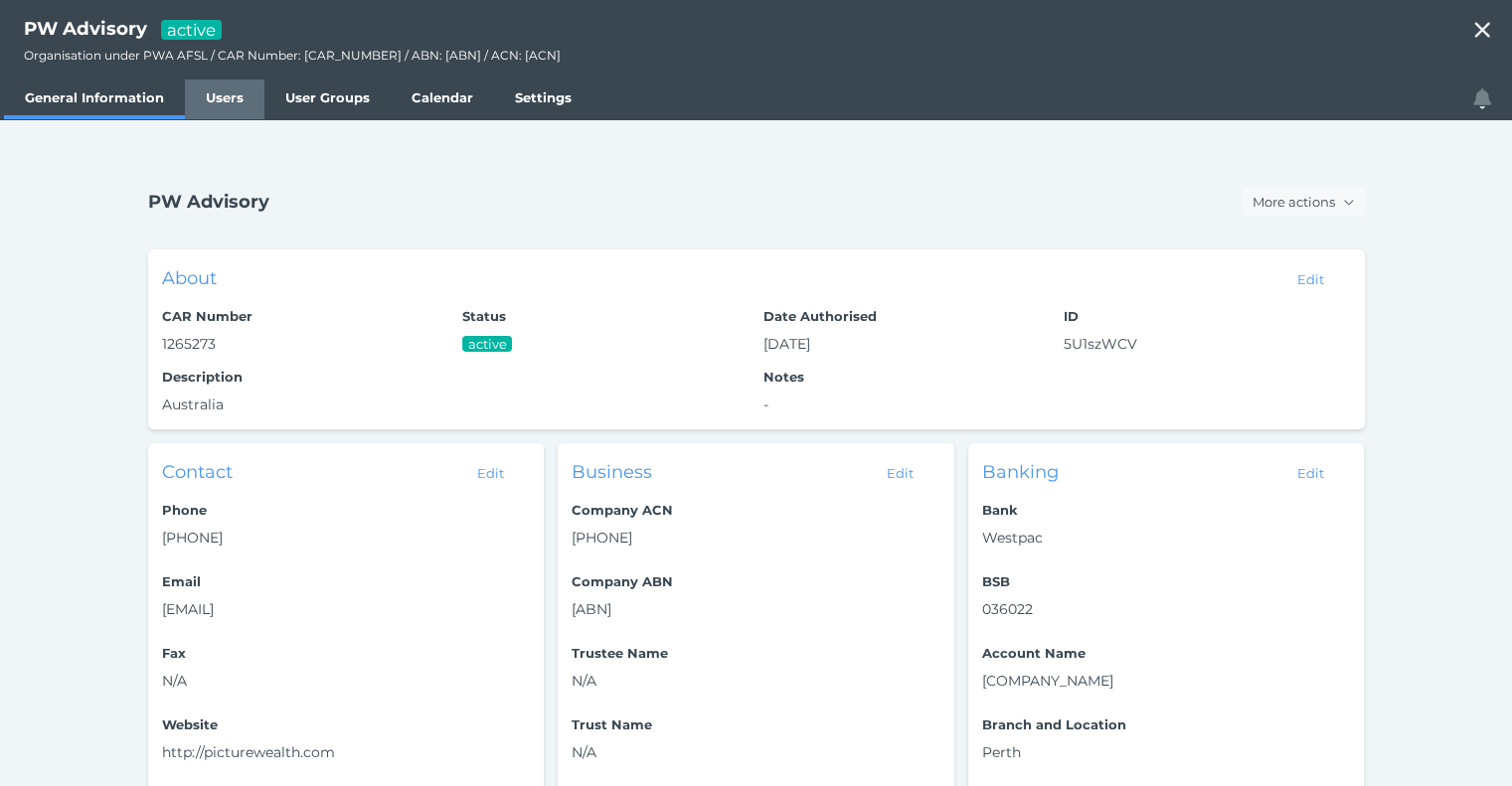 click on "Users" at bounding box center [225, 97] 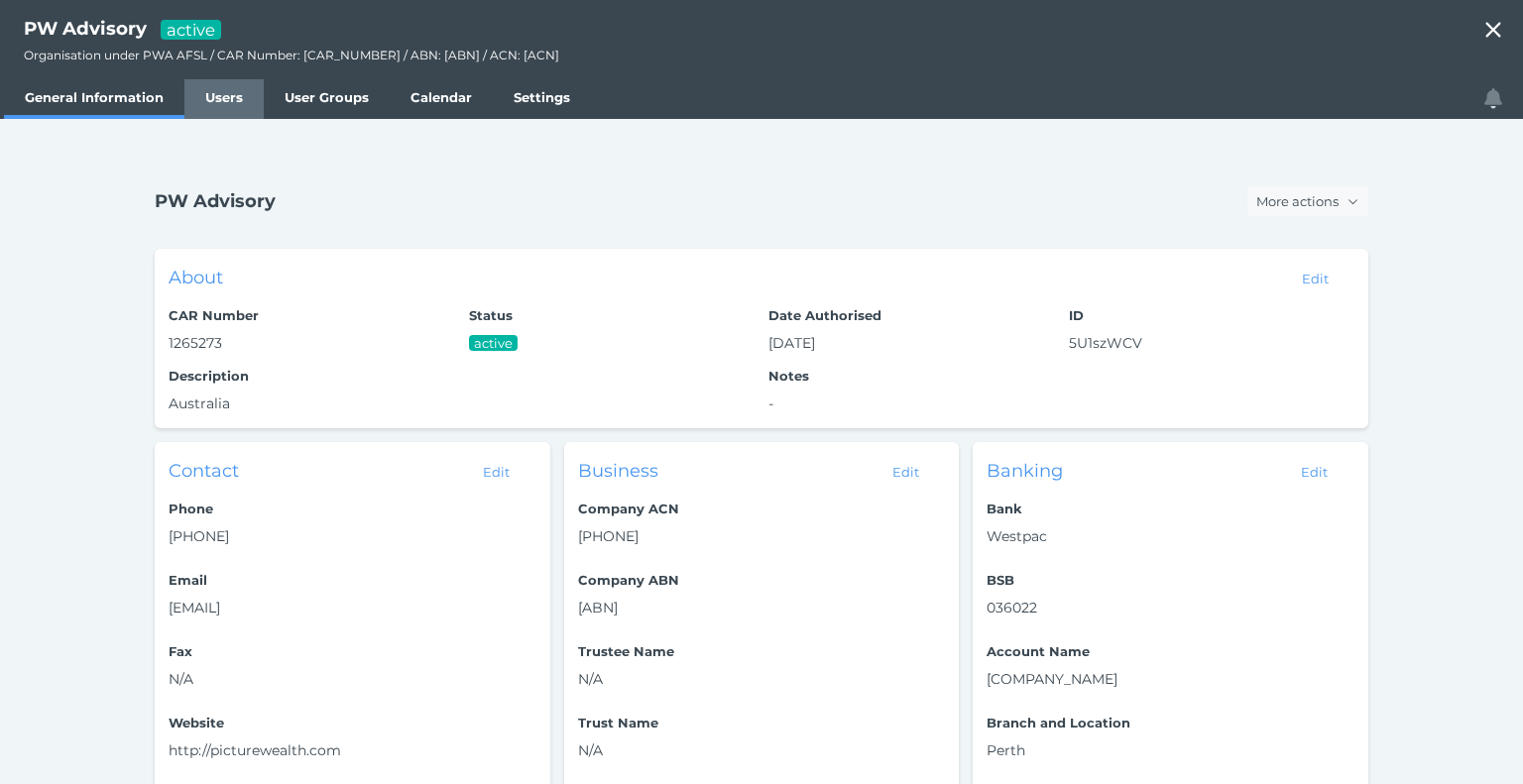 select on "25" 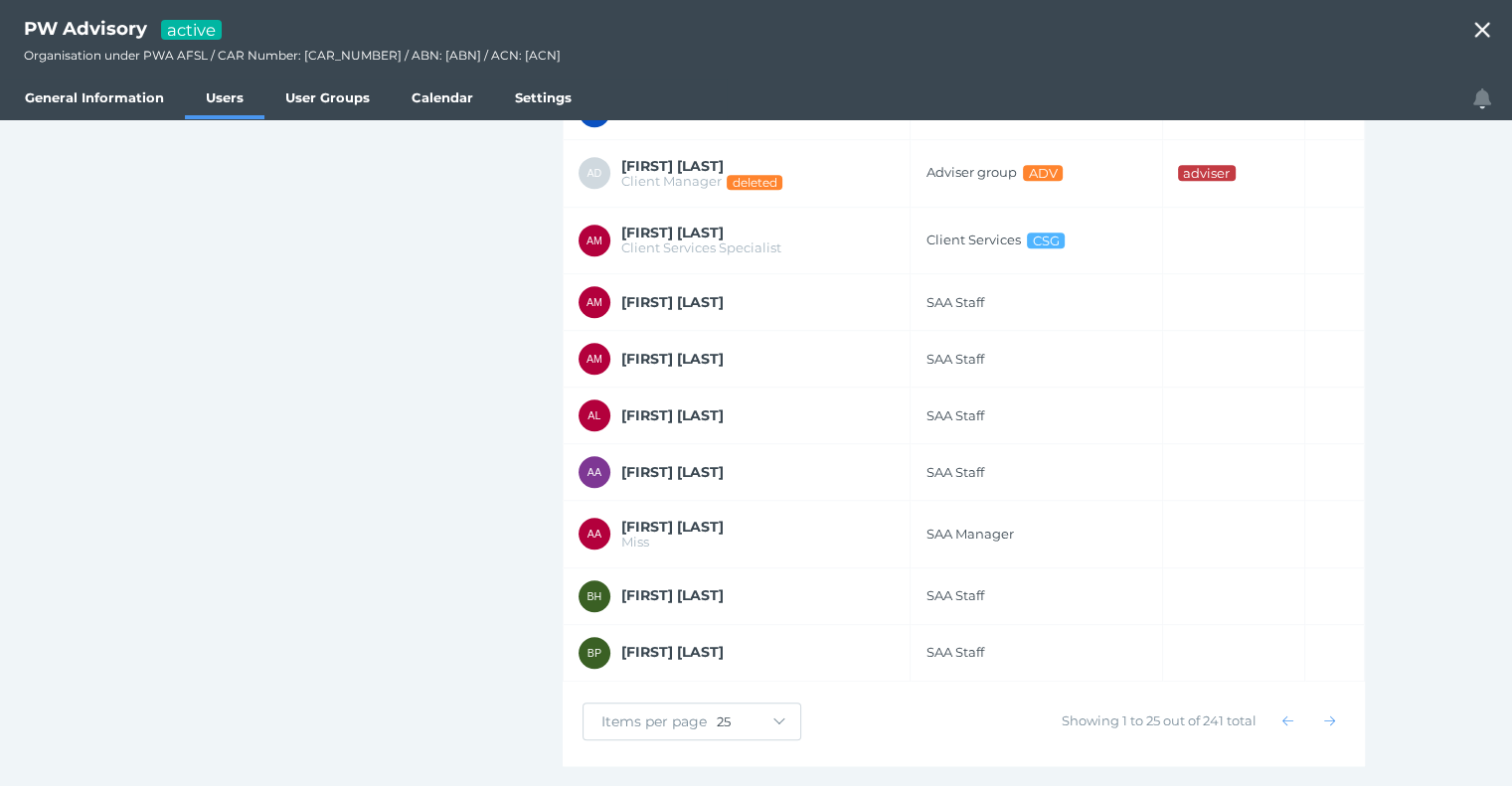 scroll, scrollTop: 1192, scrollLeft: 0, axis: vertical 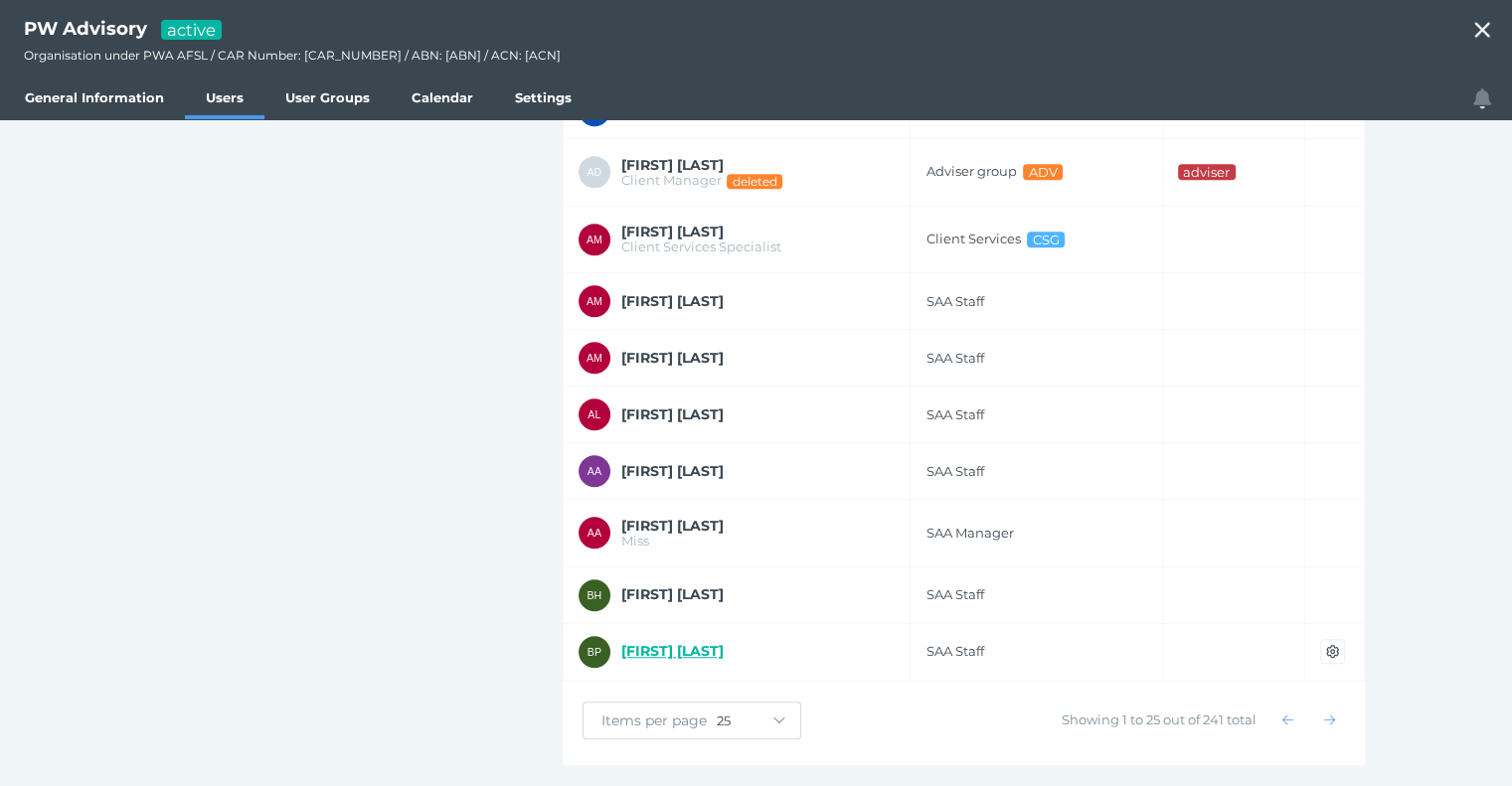 click on "[FIRST] [LAST]" at bounding box center (671, 651) 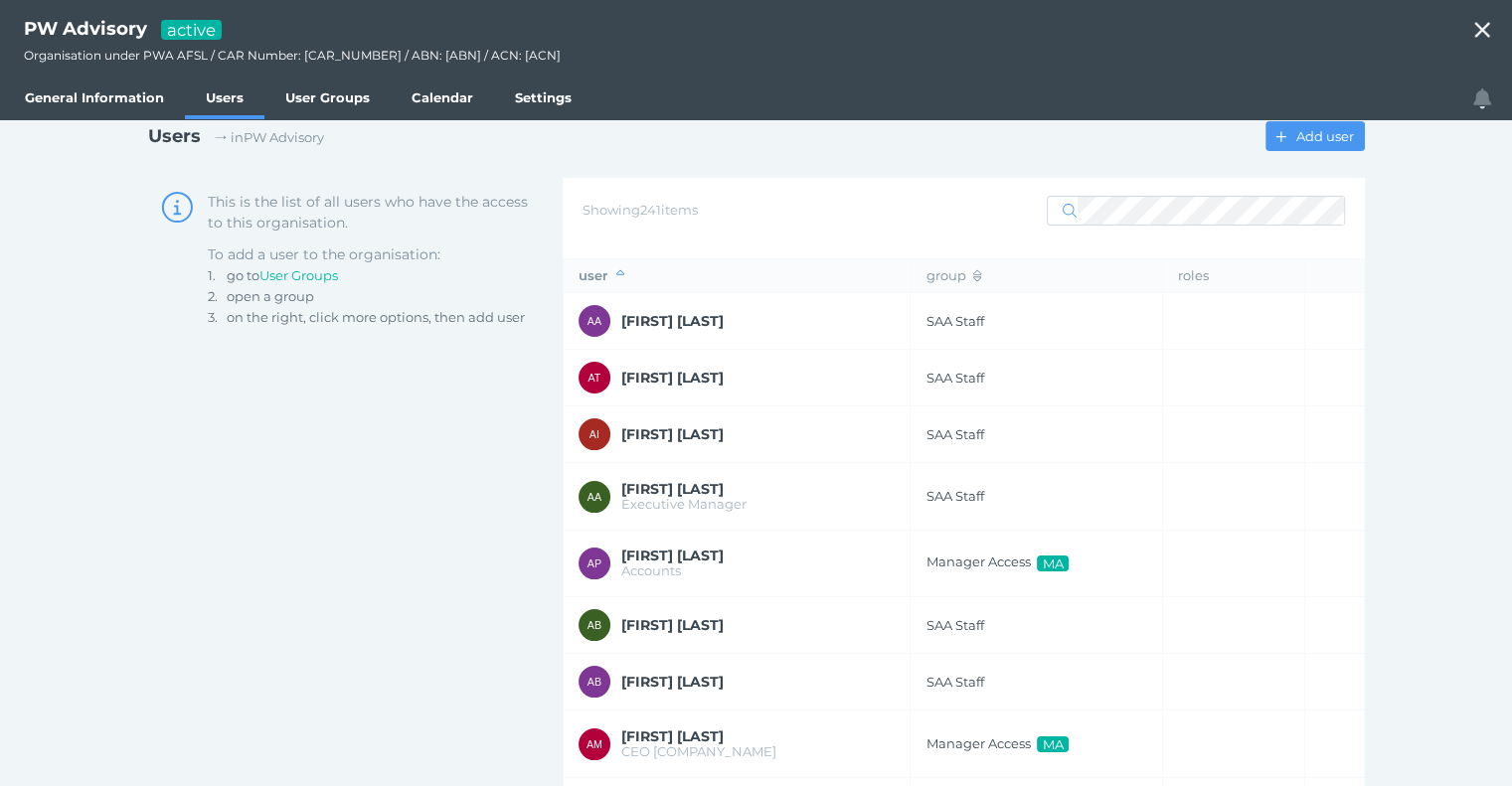 scroll, scrollTop: 0, scrollLeft: 0, axis: both 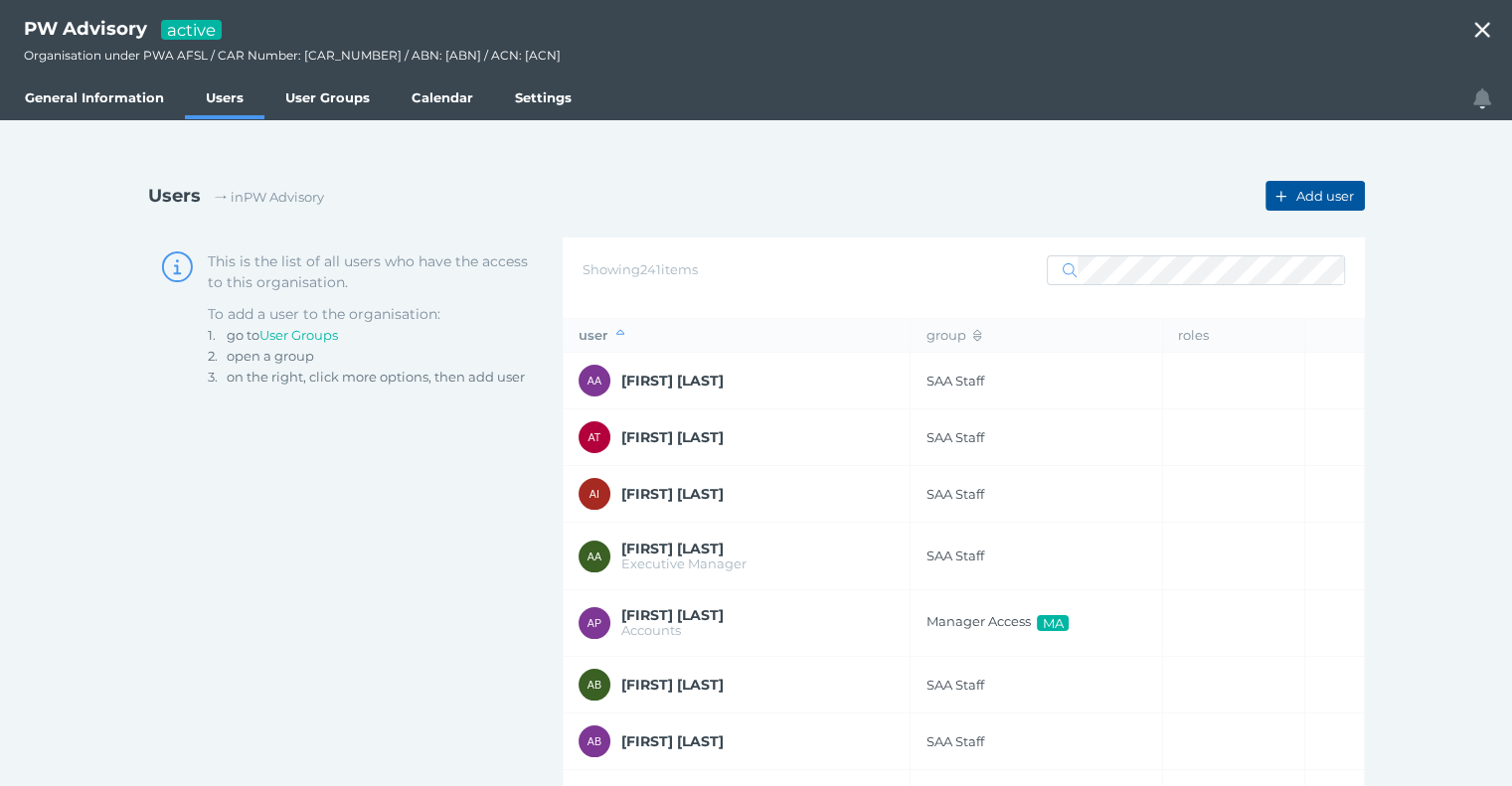 click on "Add user" at bounding box center (1326, 196) 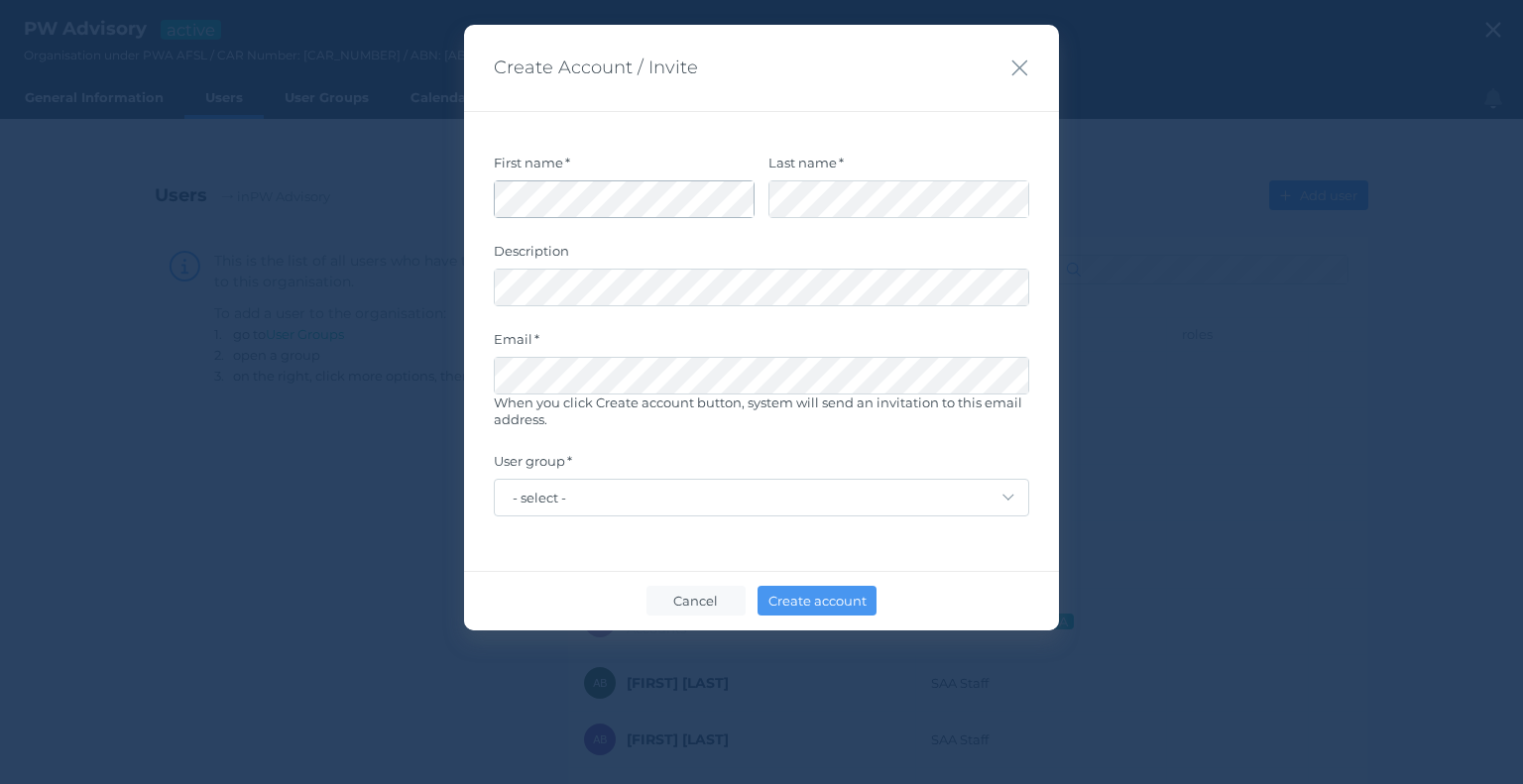 click at bounding box center (624, 199) 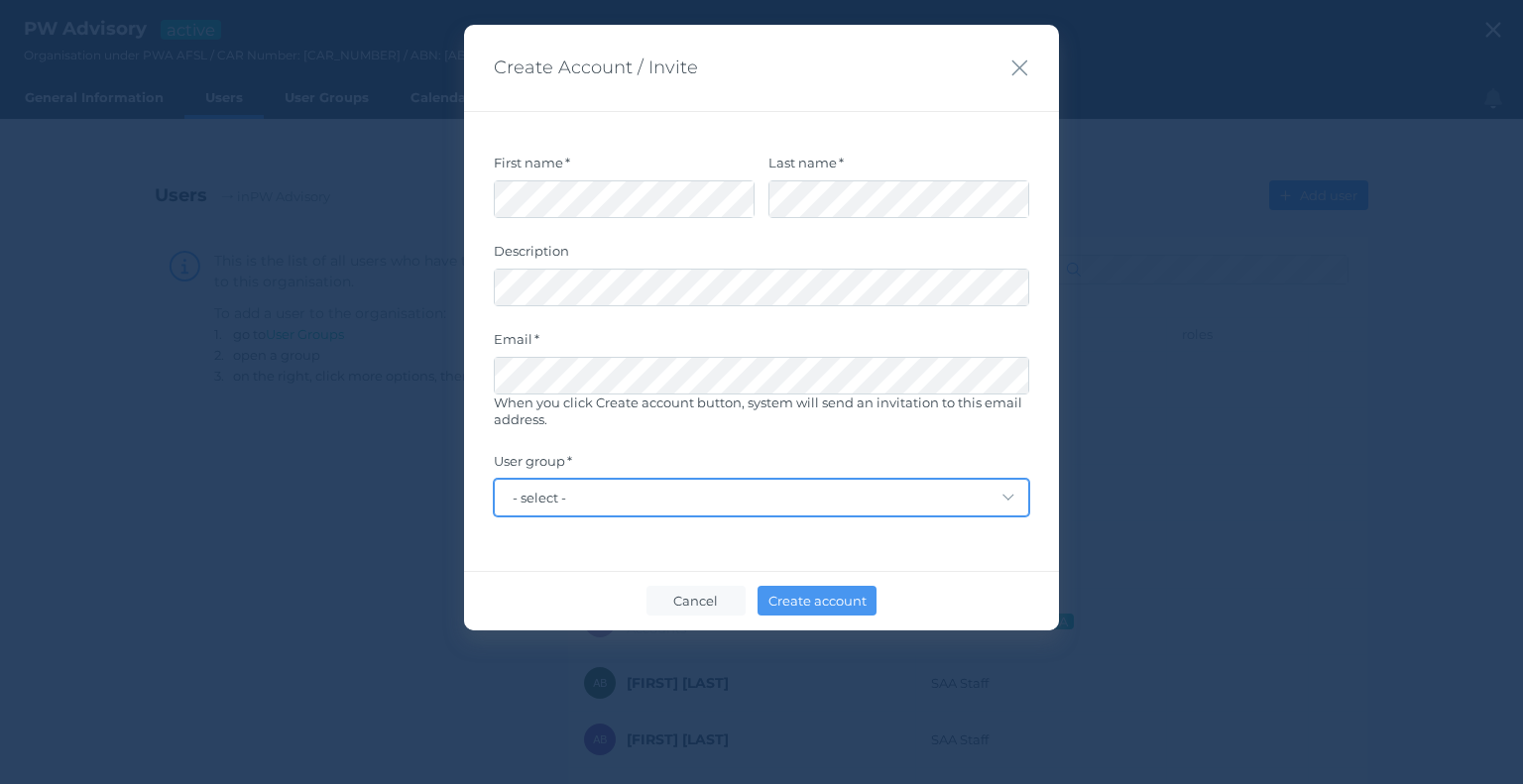 click on "- select - Adviser group Client Services Compliance Default User Group Limited test access Manager Access PW Tech SAA Manager SAA Staff SAA super manager" at bounding box center [762, 498] 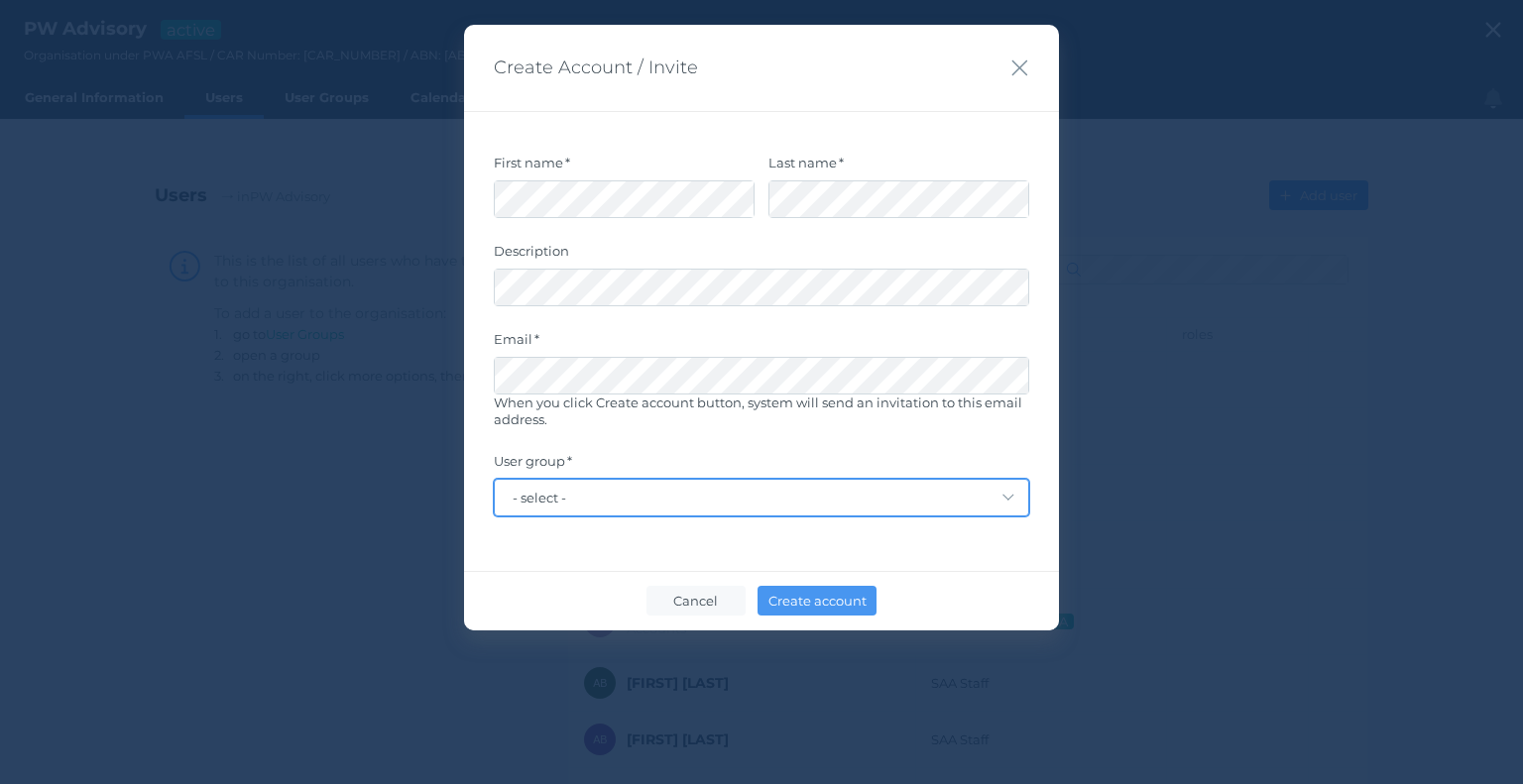 click on "- select - Adviser group Client Services Compliance Default User Group Limited test access Manager Access PW Tech SAA Manager SAA Staff SAA super manager" at bounding box center [762, 498] 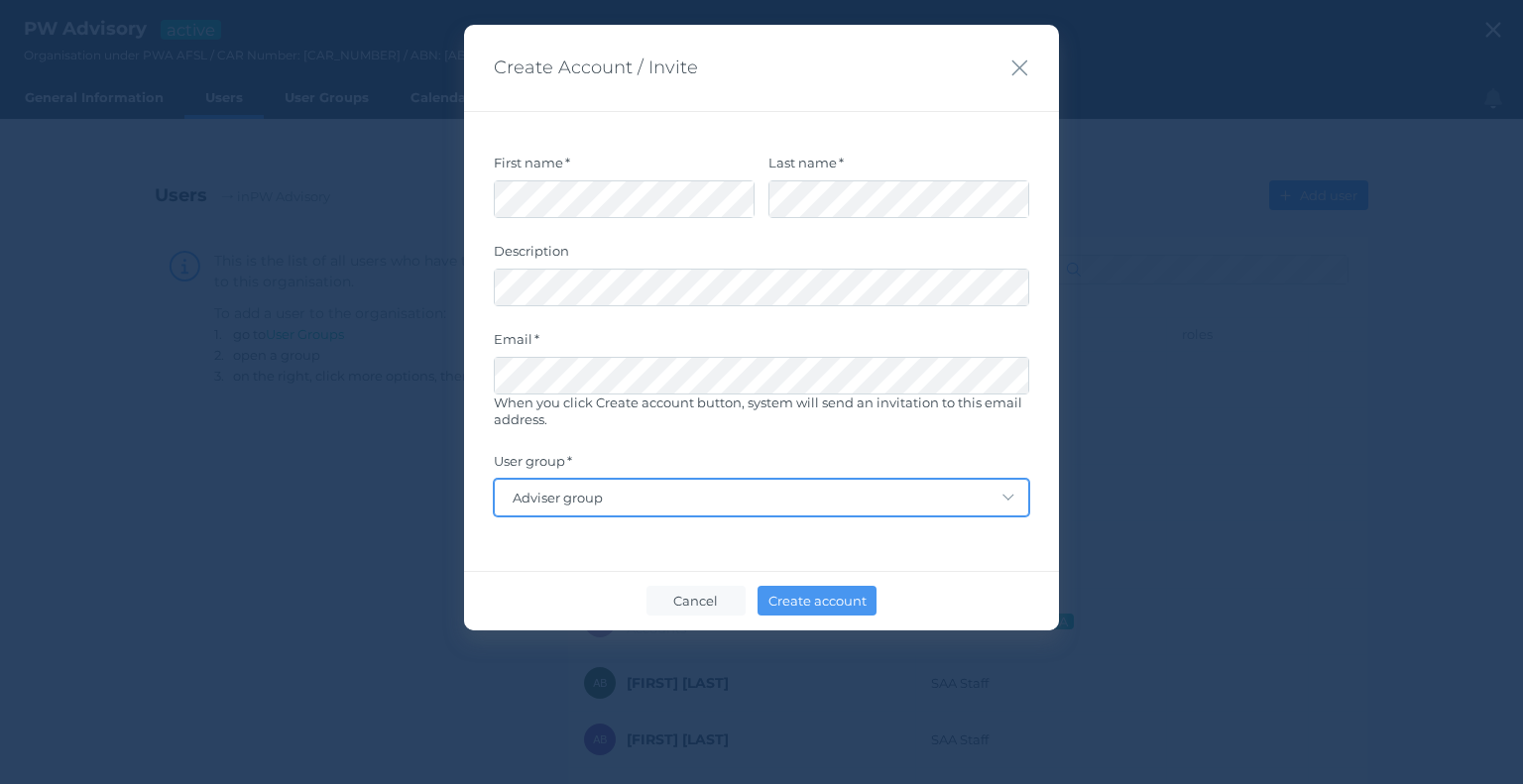 click on "- select - Adviser group Client Services Compliance Default User Group Limited test access Manager Access PW Tech SAA Manager SAA Staff SAA super manager" at bounding box center (762, 498) 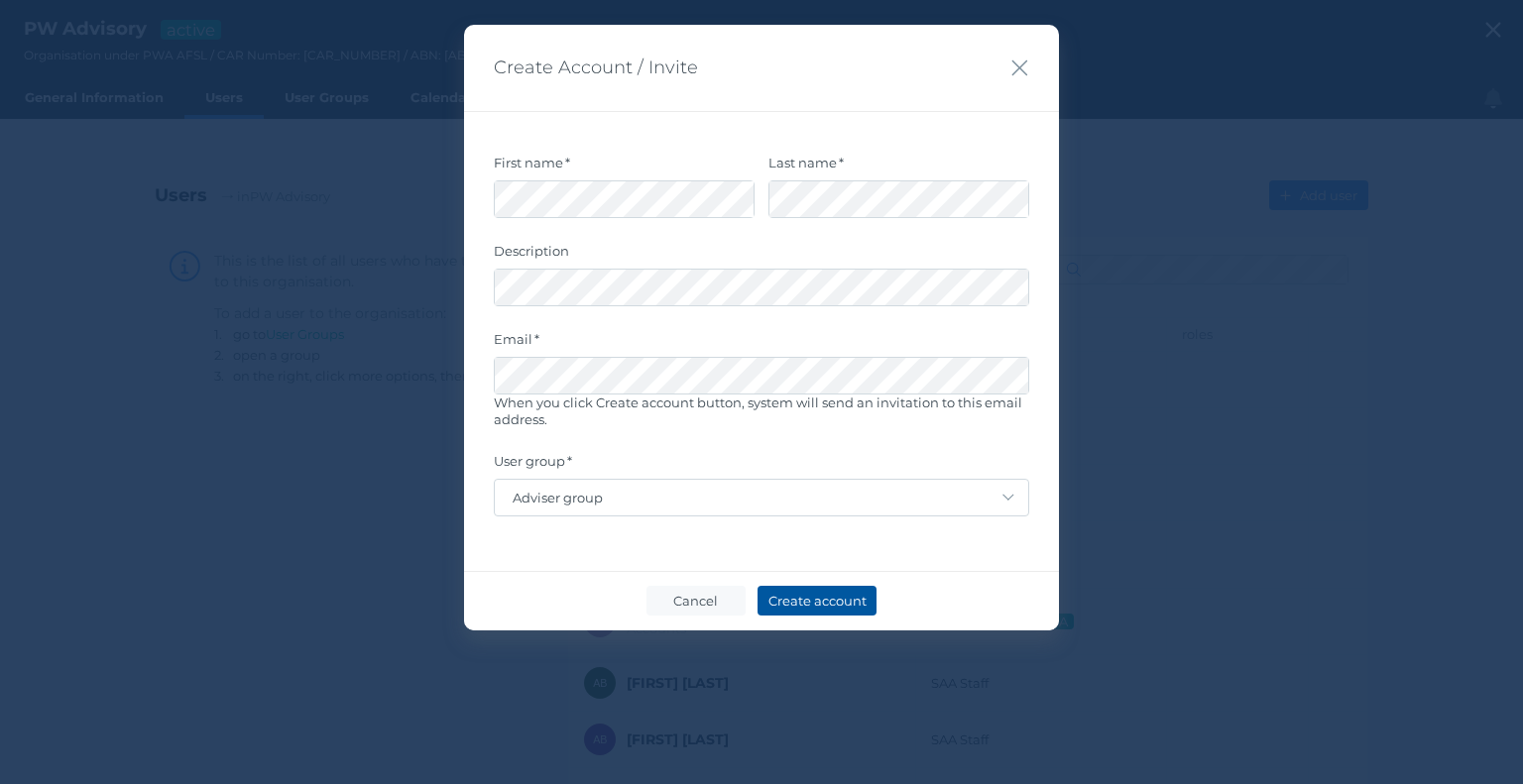 click on "Create account" at bounding box center [817, 601] 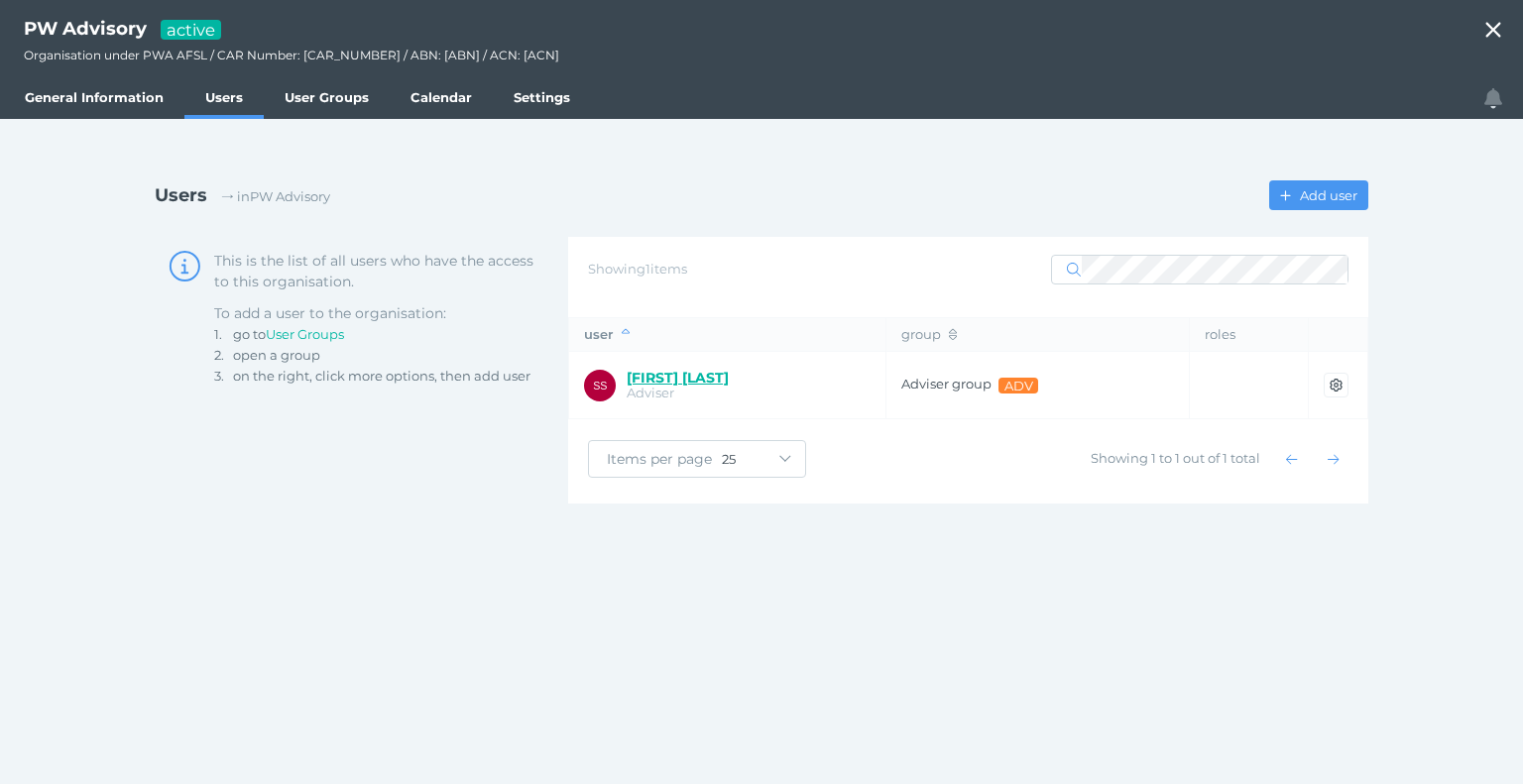 click on "[FIRST] [LAST]" at bounding box center [677, 378] 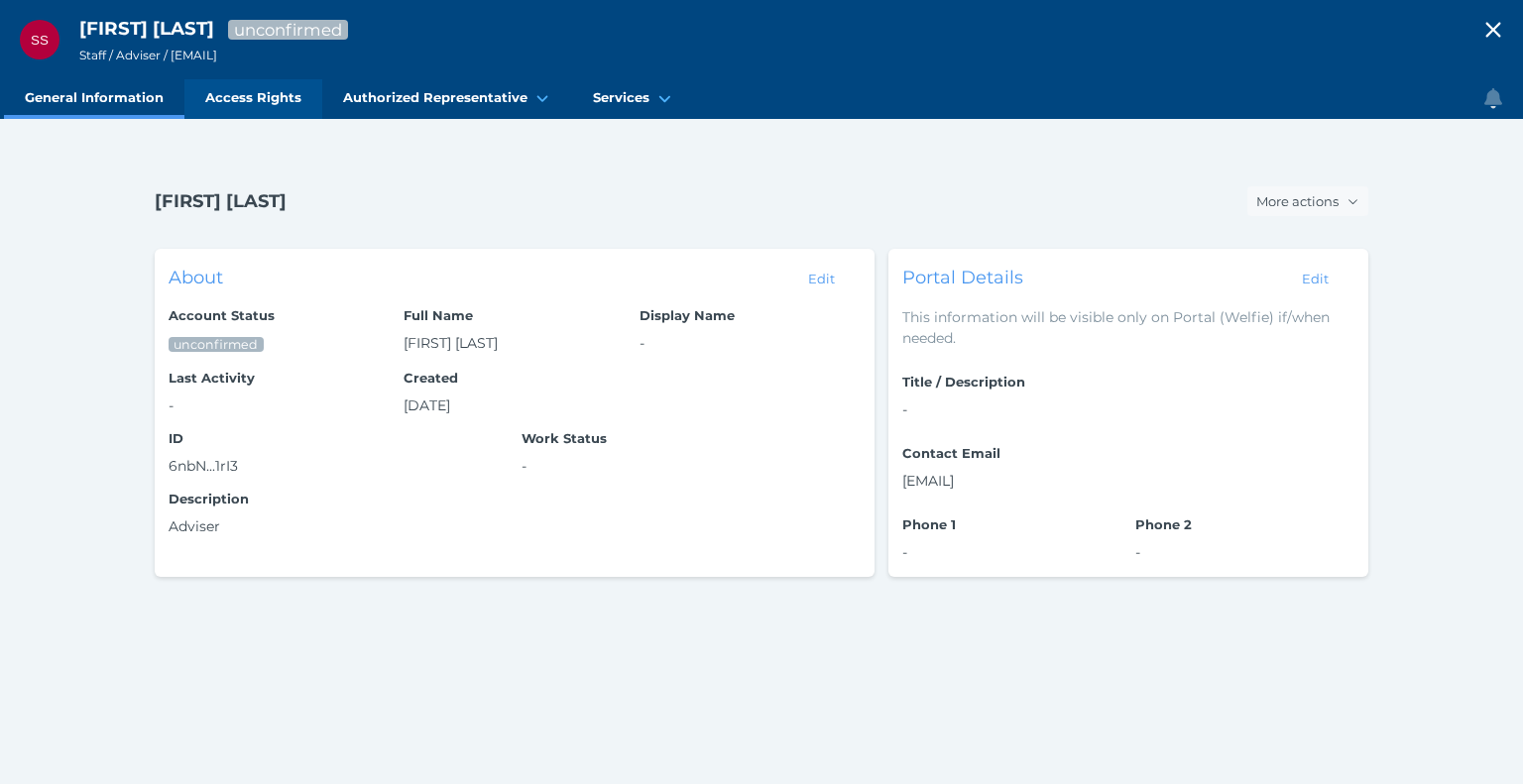 click on "Access Rights" at bounding box center [253, 97] 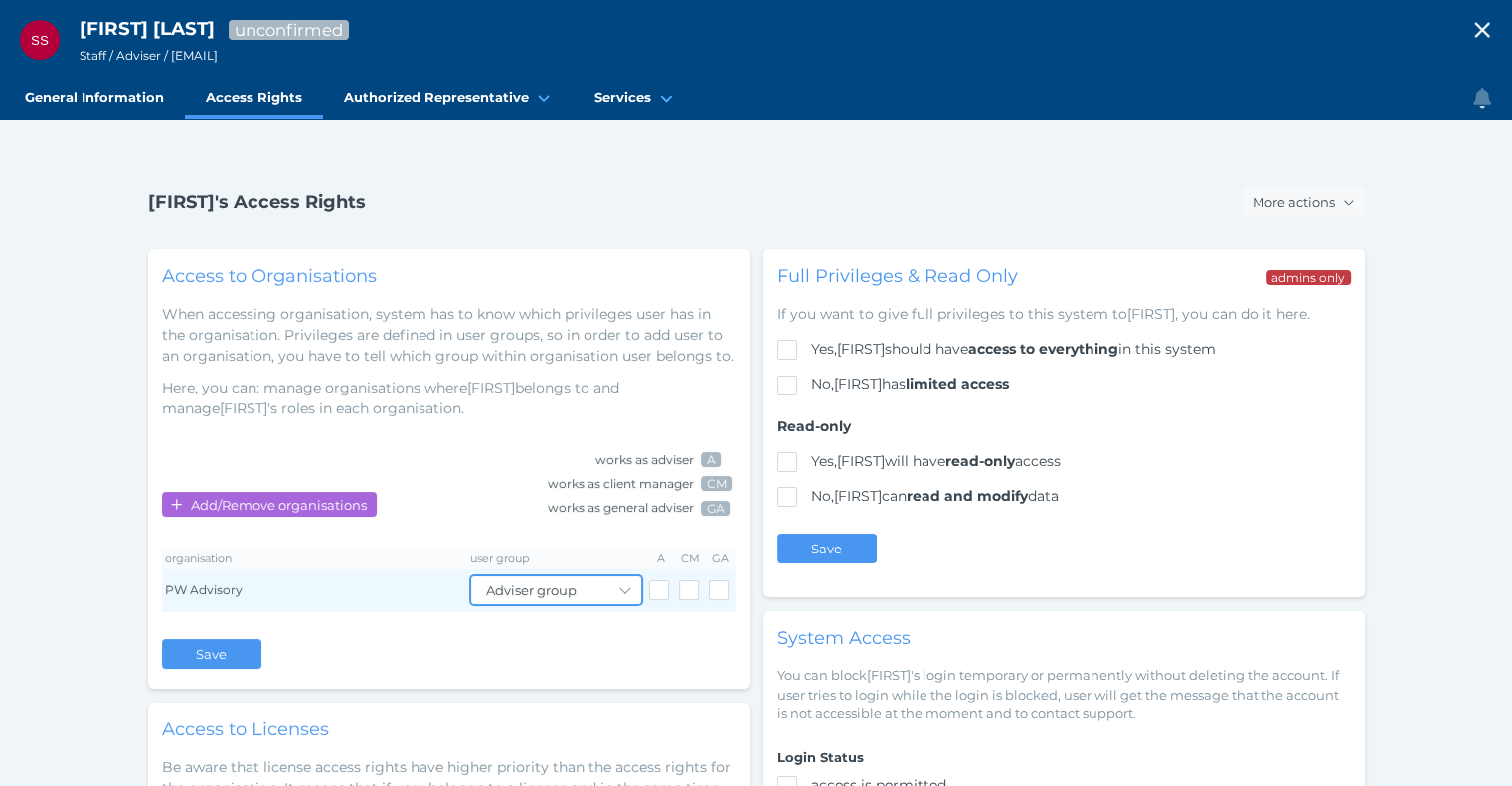 click on "Adviser group Client Services Compliance Default User Group Limited test access Manager Access PW Tech SAA Manager SAA Staff SAA super manager" at bounding box center [556, 590] 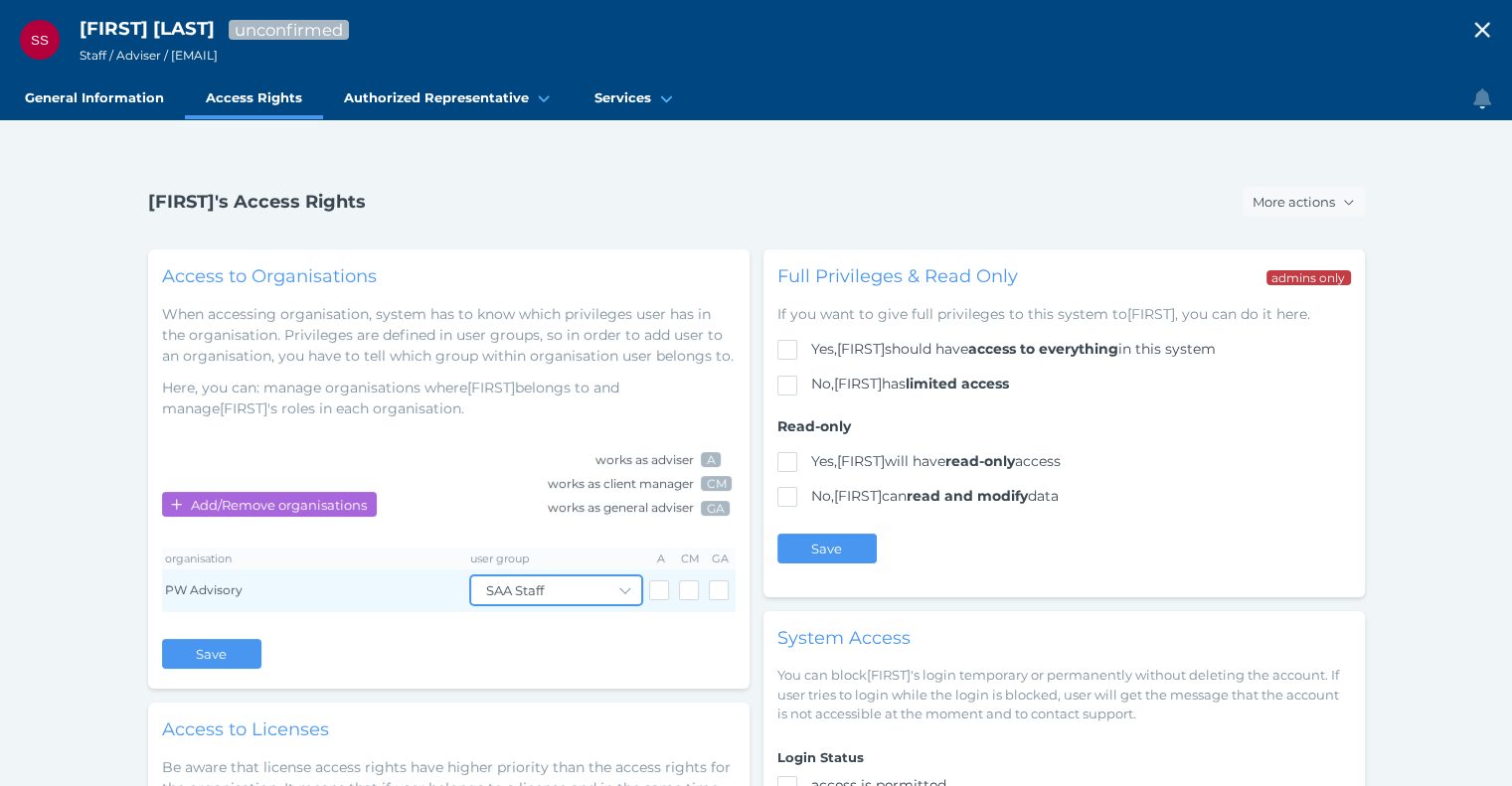click on "Adviser group Client Services Compliance Default User Group Limited test access Manager Access PW Tech SAA Manager SAA Staff SAA super manager" at bounding box center [556, 590] 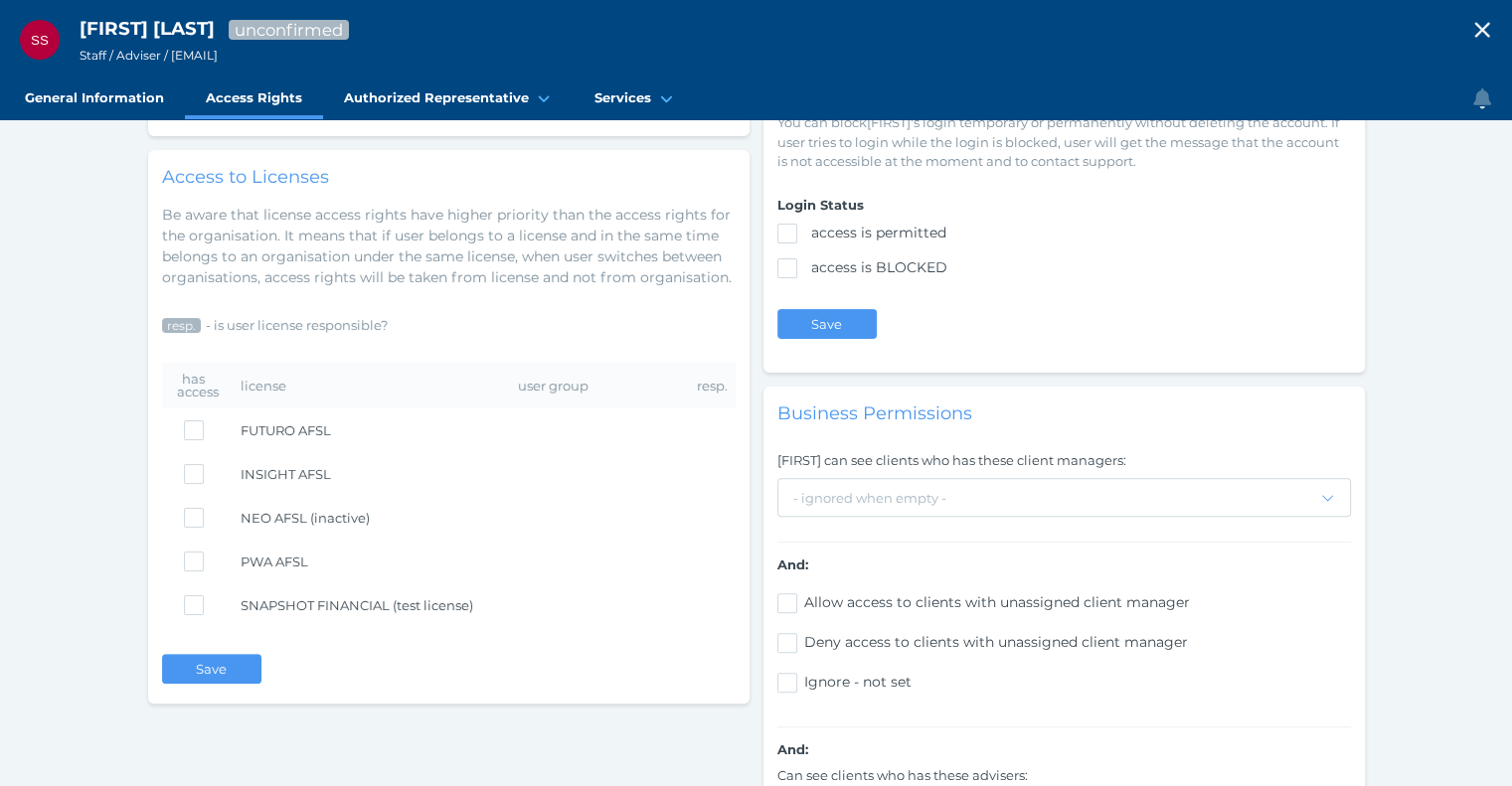 scroll, scrollTop: 556, scrollLeft: 0, axis: vertical 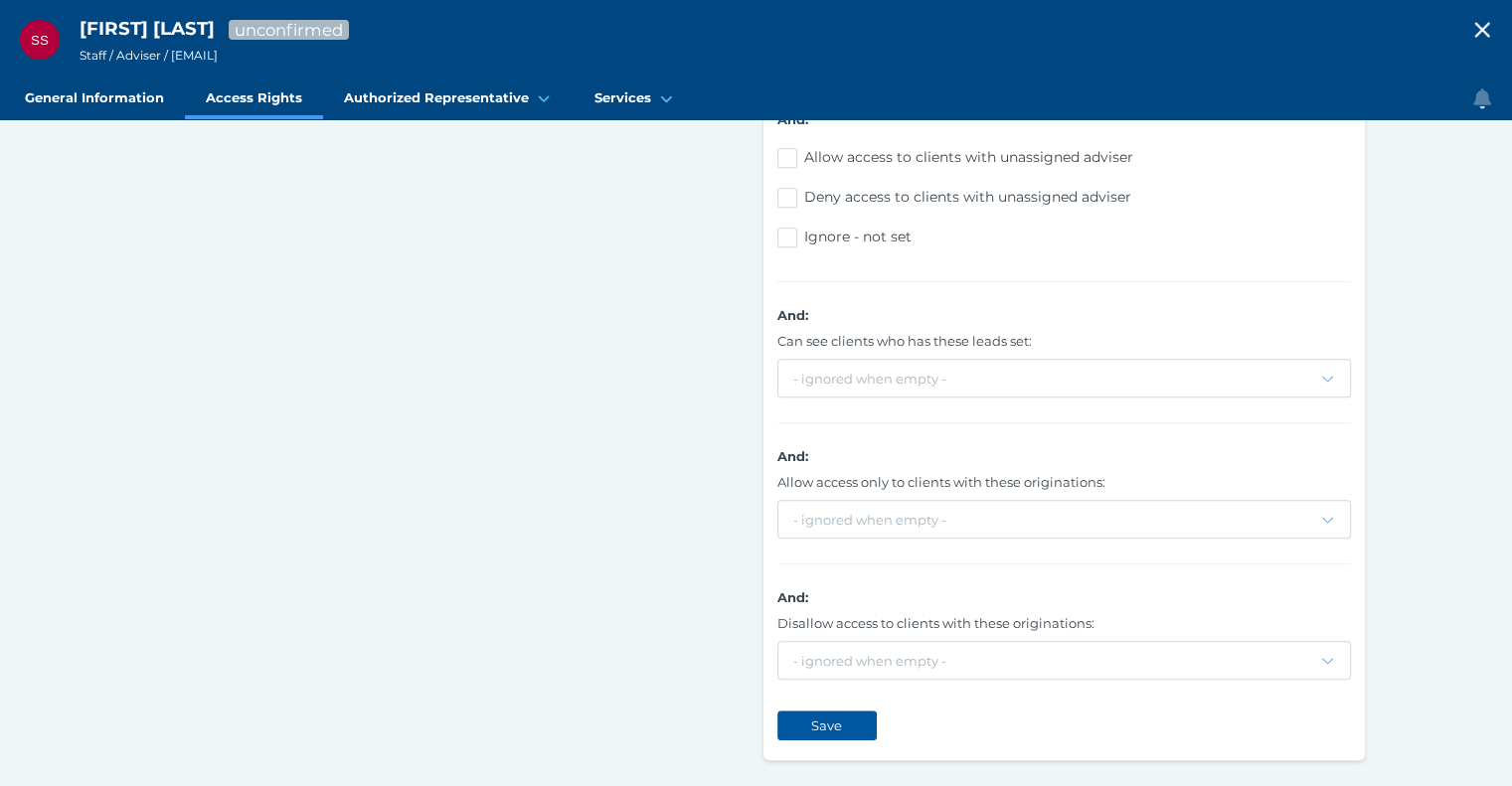 click on "Save" at bounding box center [827, 725] 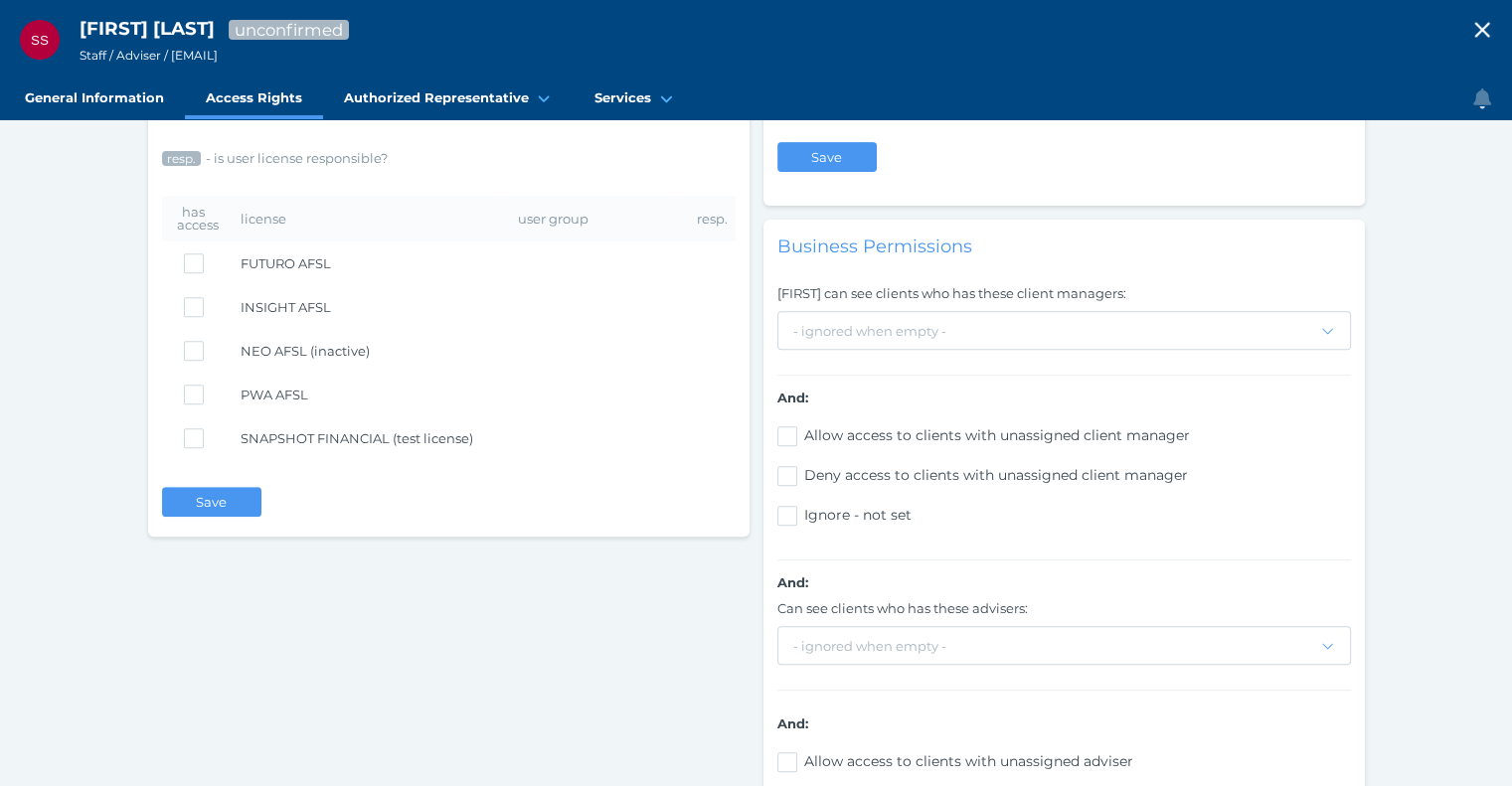 scroll, scrollTop: 630, scrollLeft: 0, axis: vertical 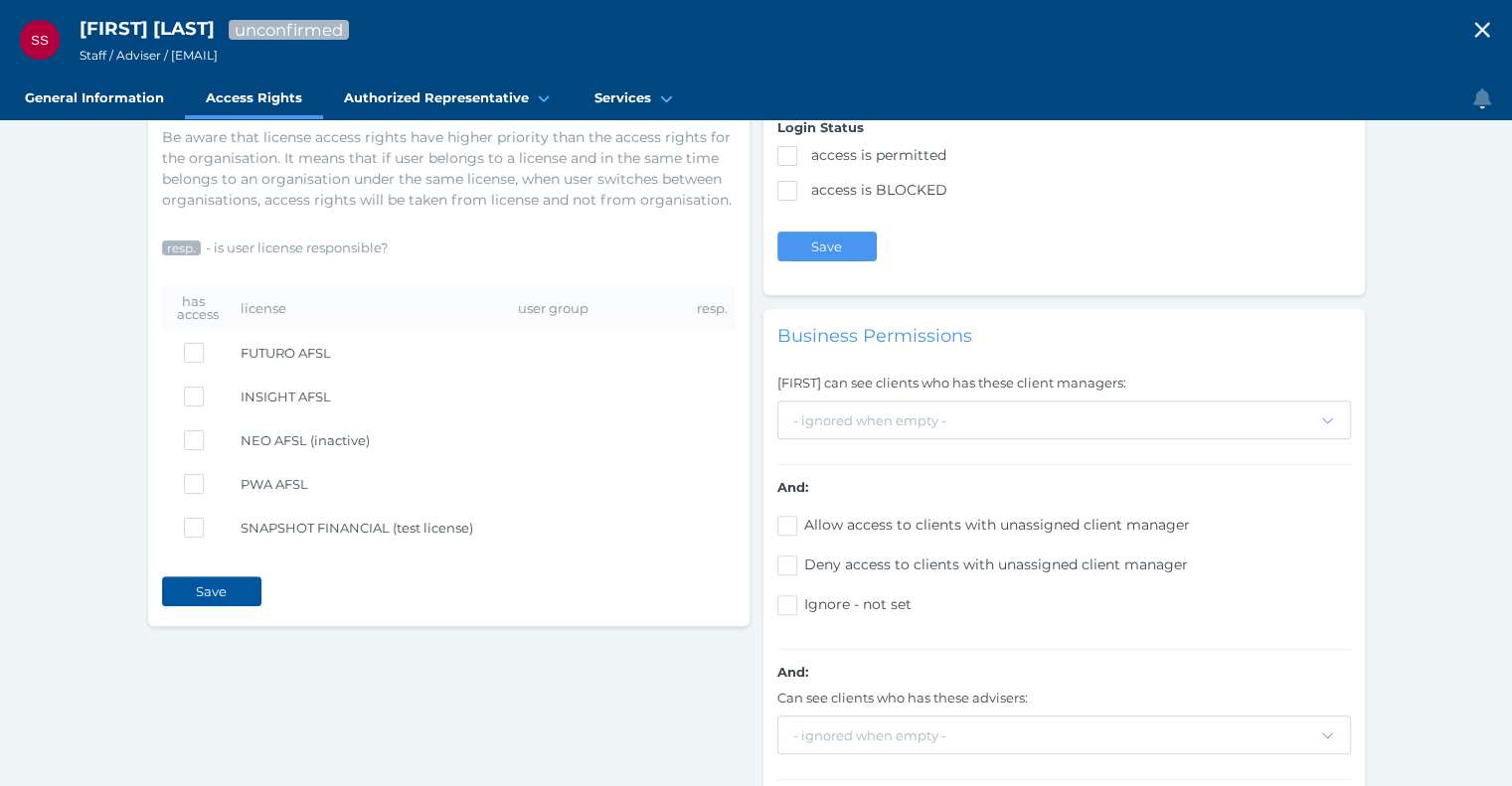 click on "Save" at bounding box center (212, 591) 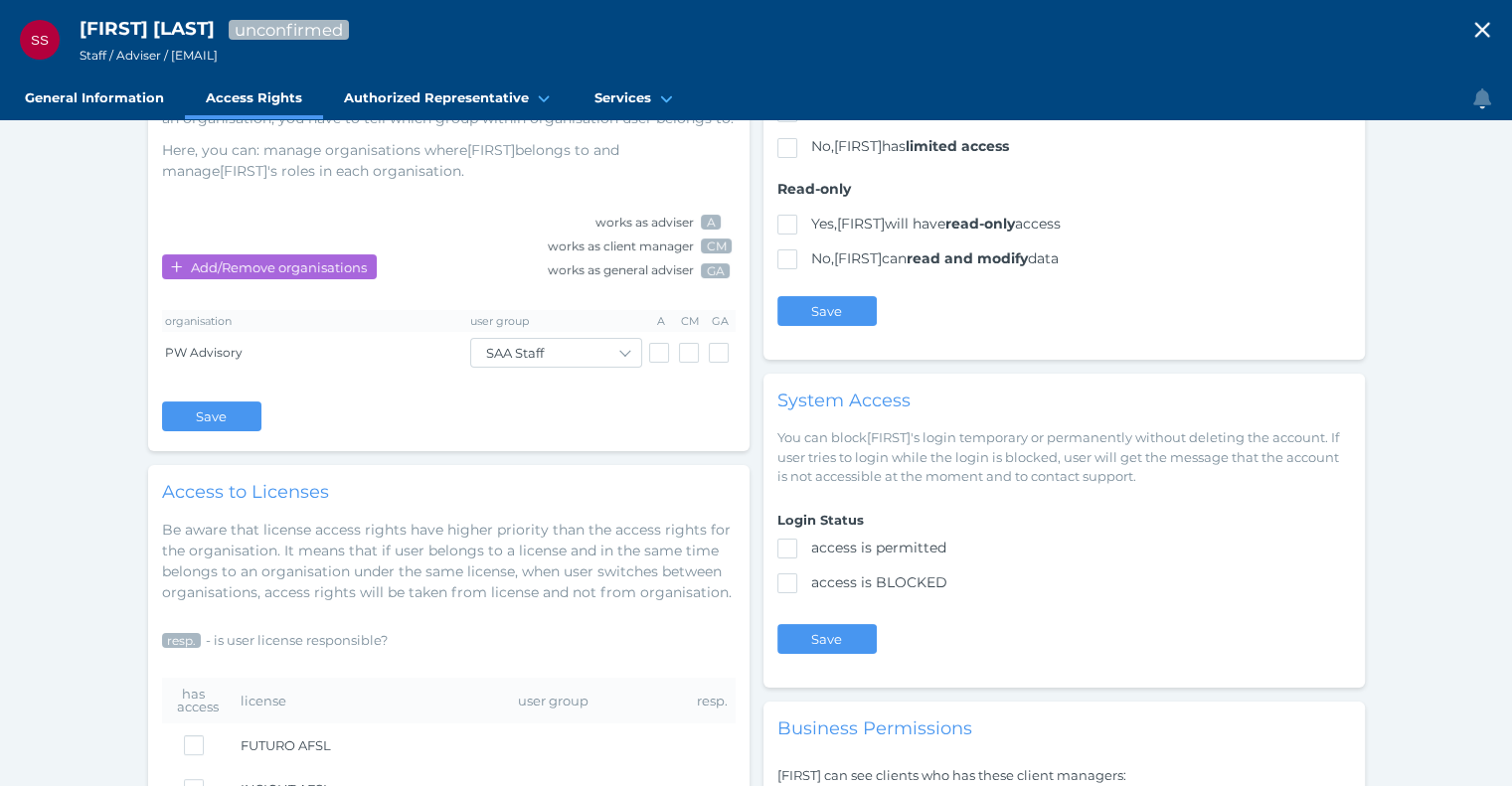 scroll, scrollTop: 167, scrollLeft: 0, axis: vertical 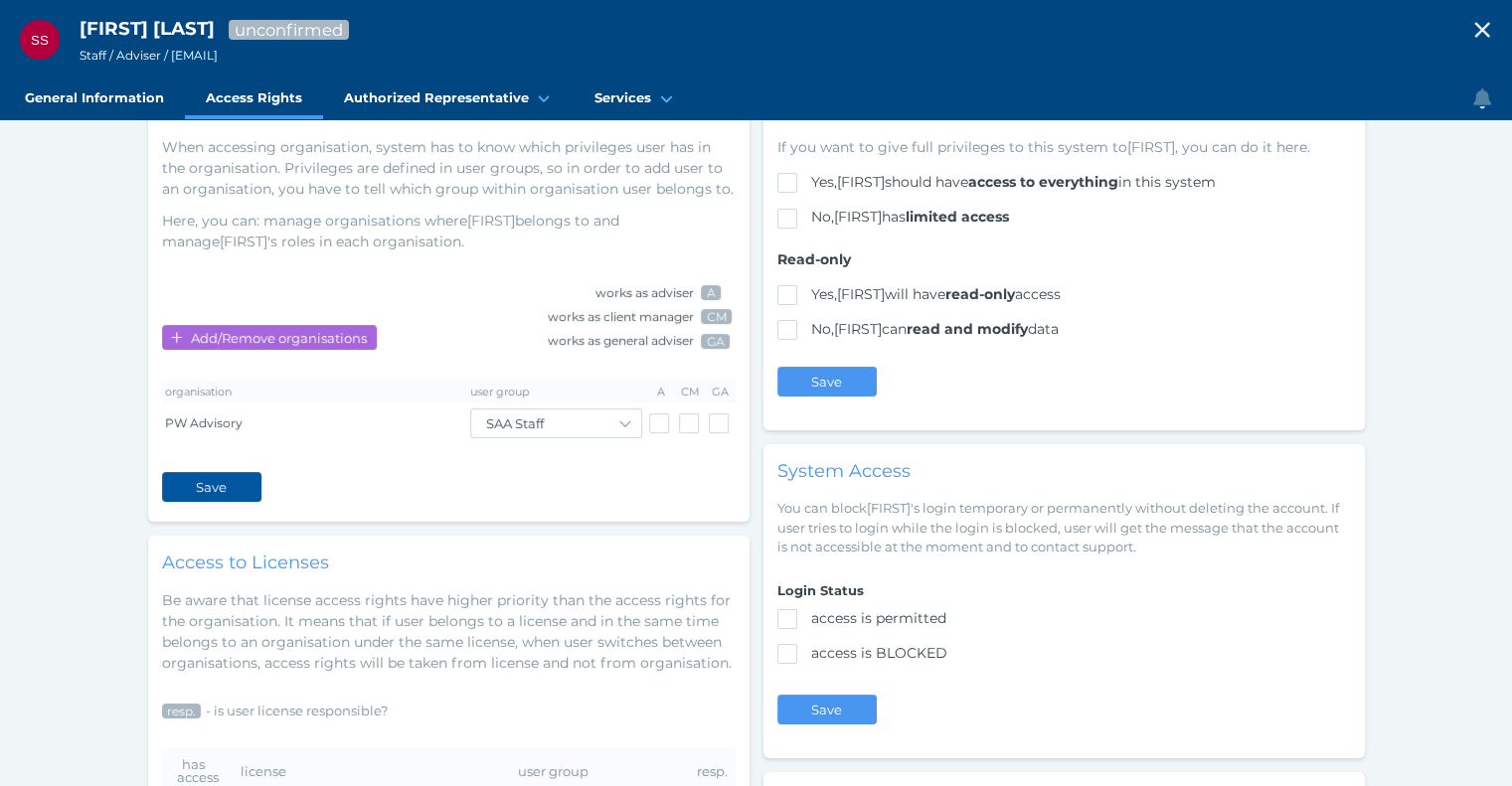 click on "Save" at bounding box center [212, 487] 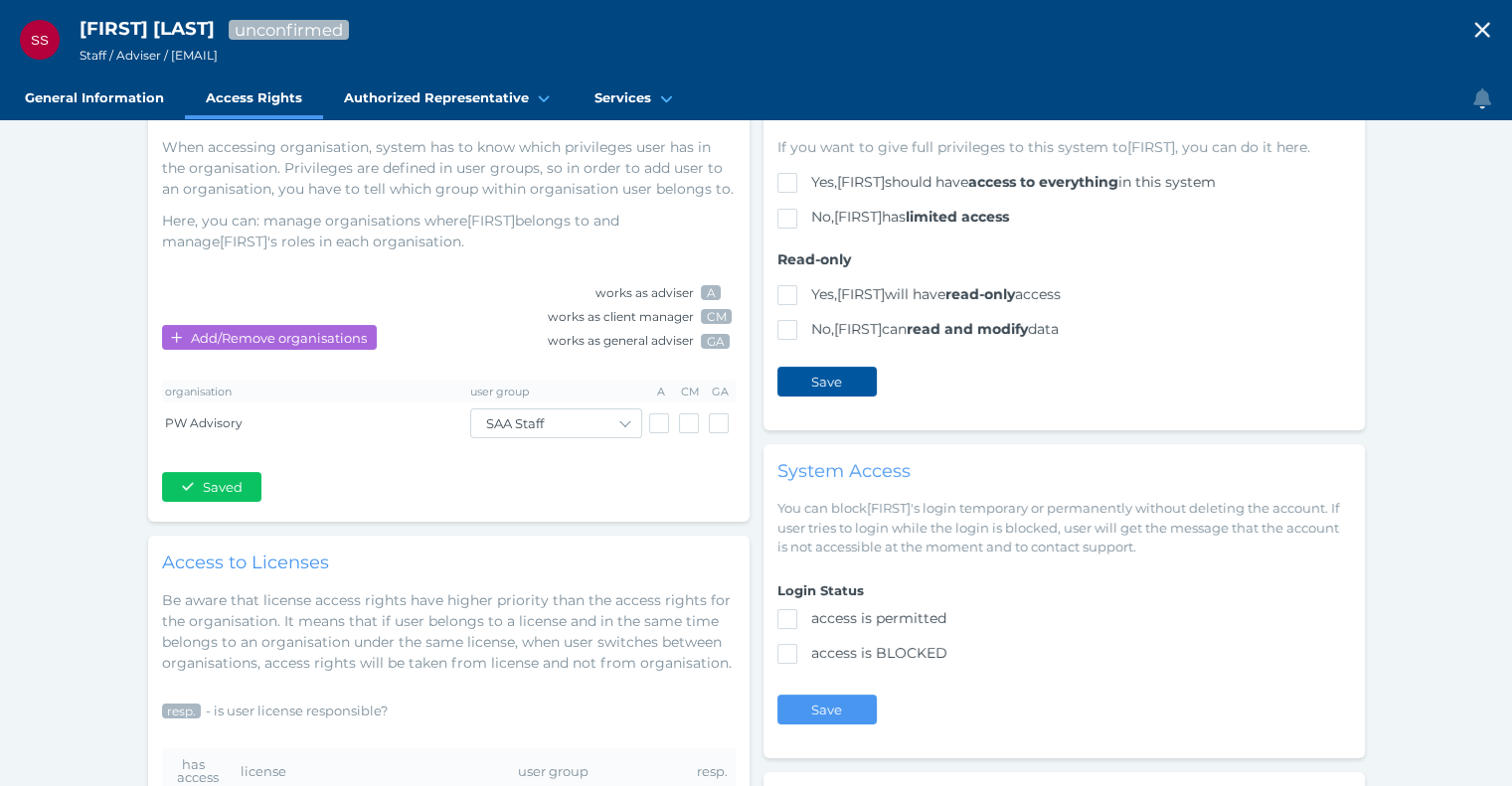 click on "Save" at bounding box center (827, 382) 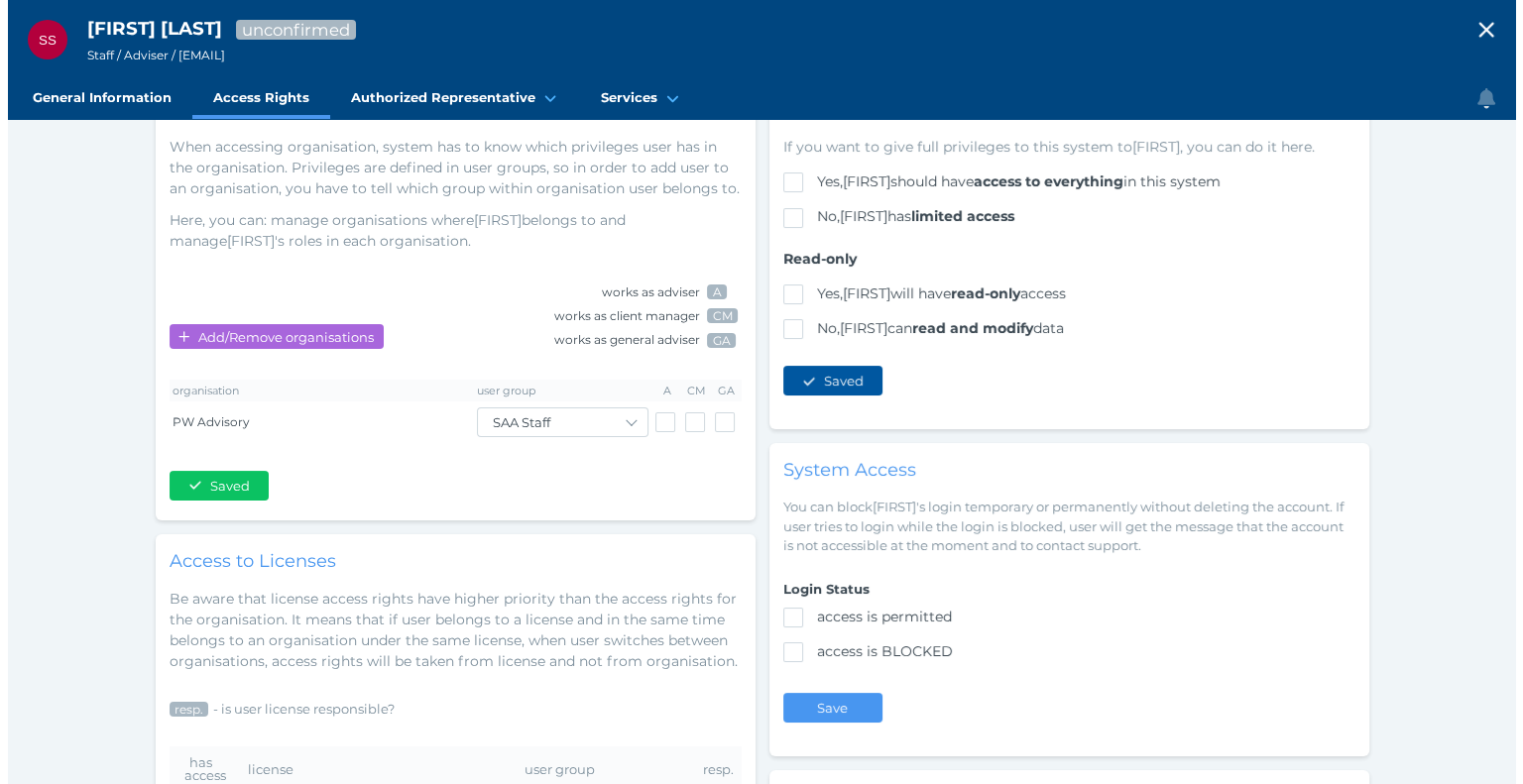 scroll, scrollTop: 0, scrollLeft: 0, axis: both 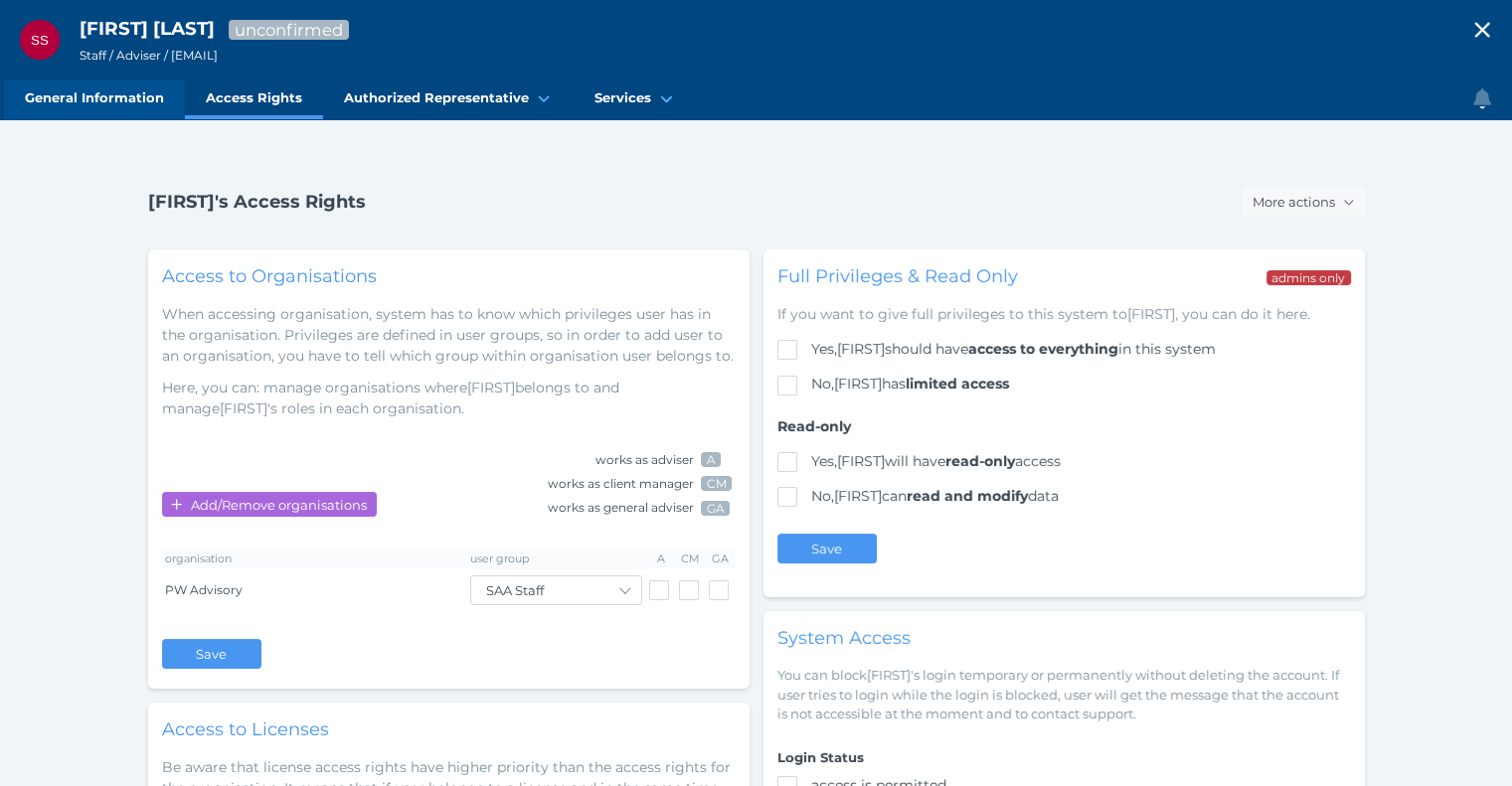 click on "General Information" at bounding box center [94, 97] 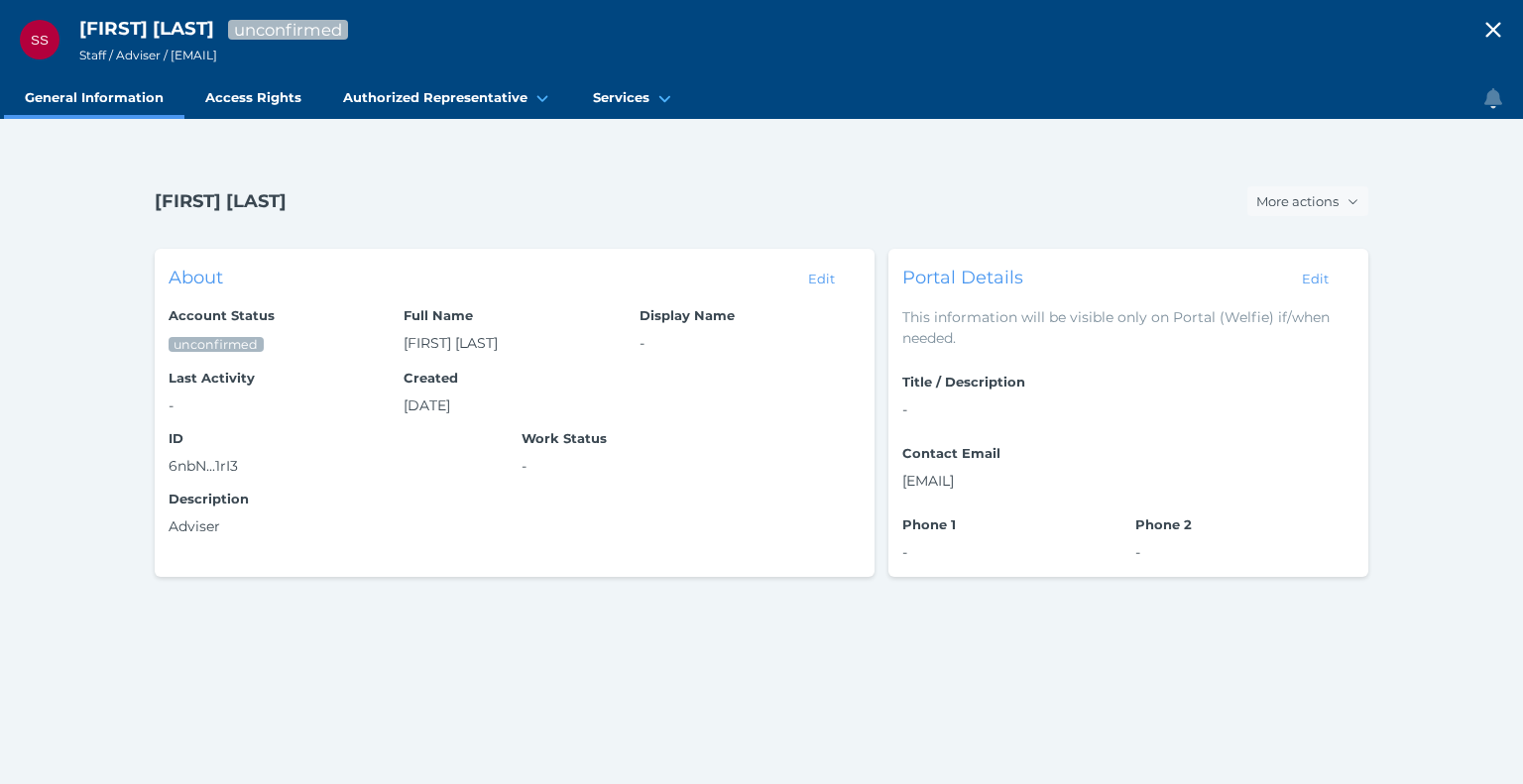 click 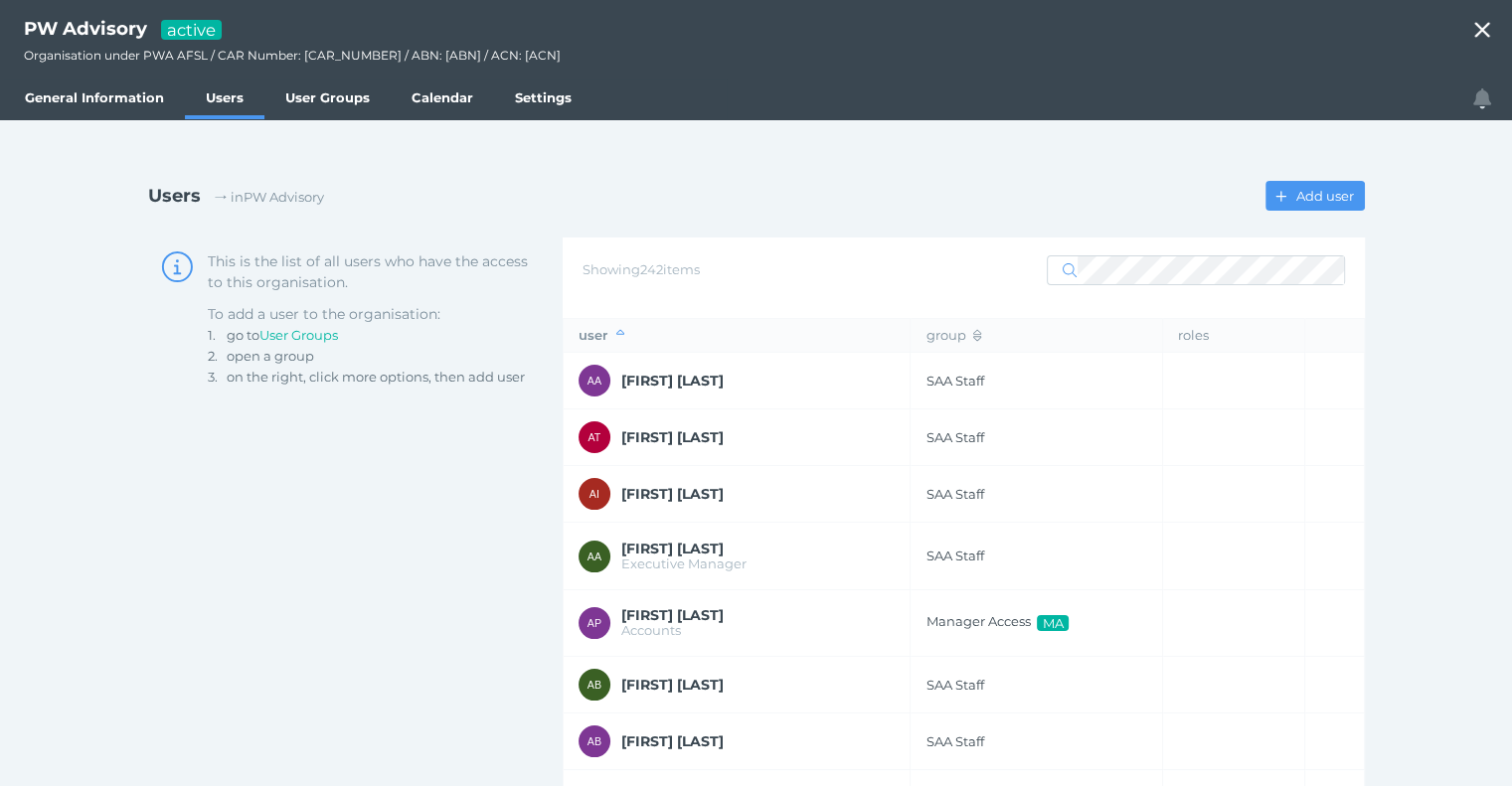 click 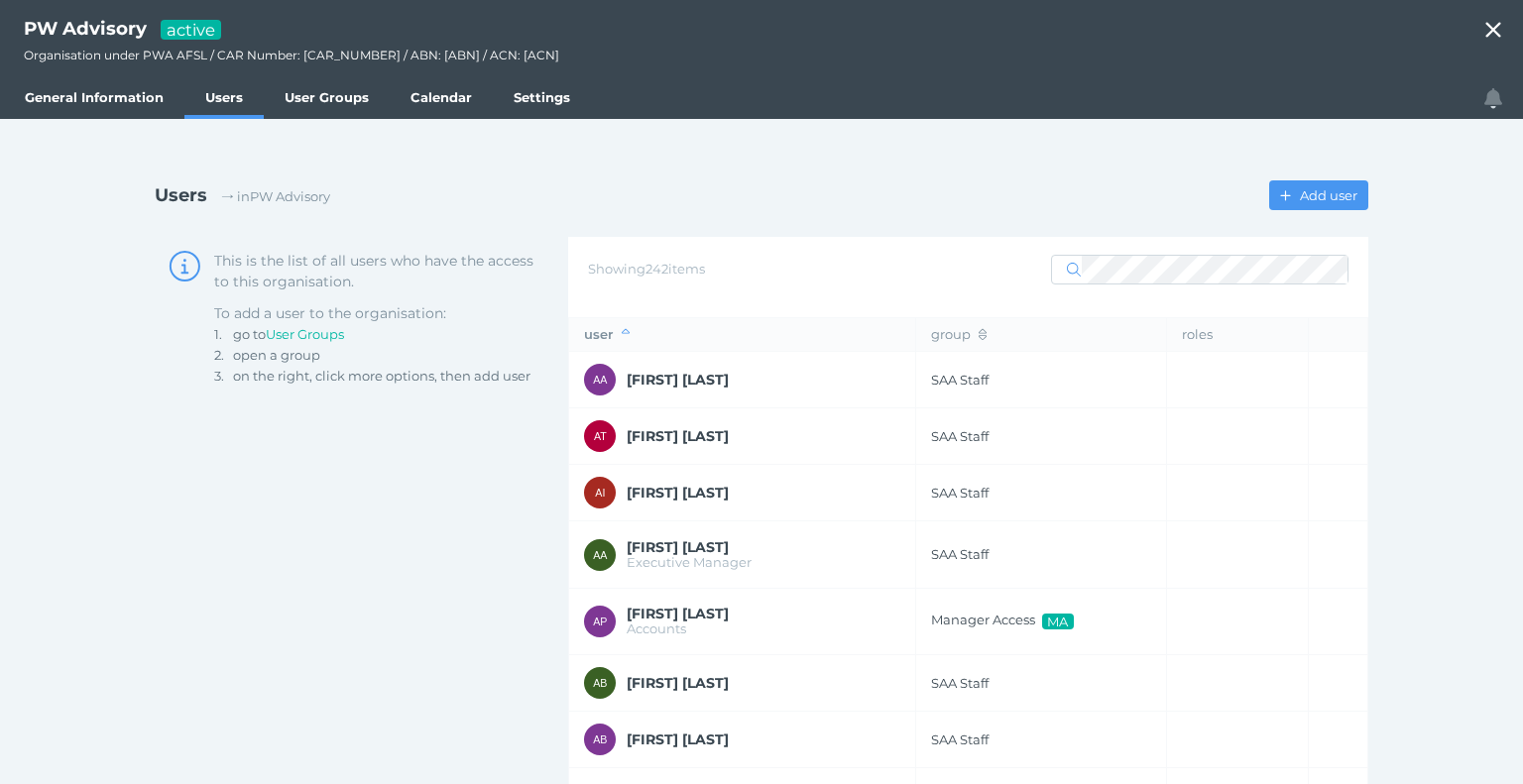 select on "25" 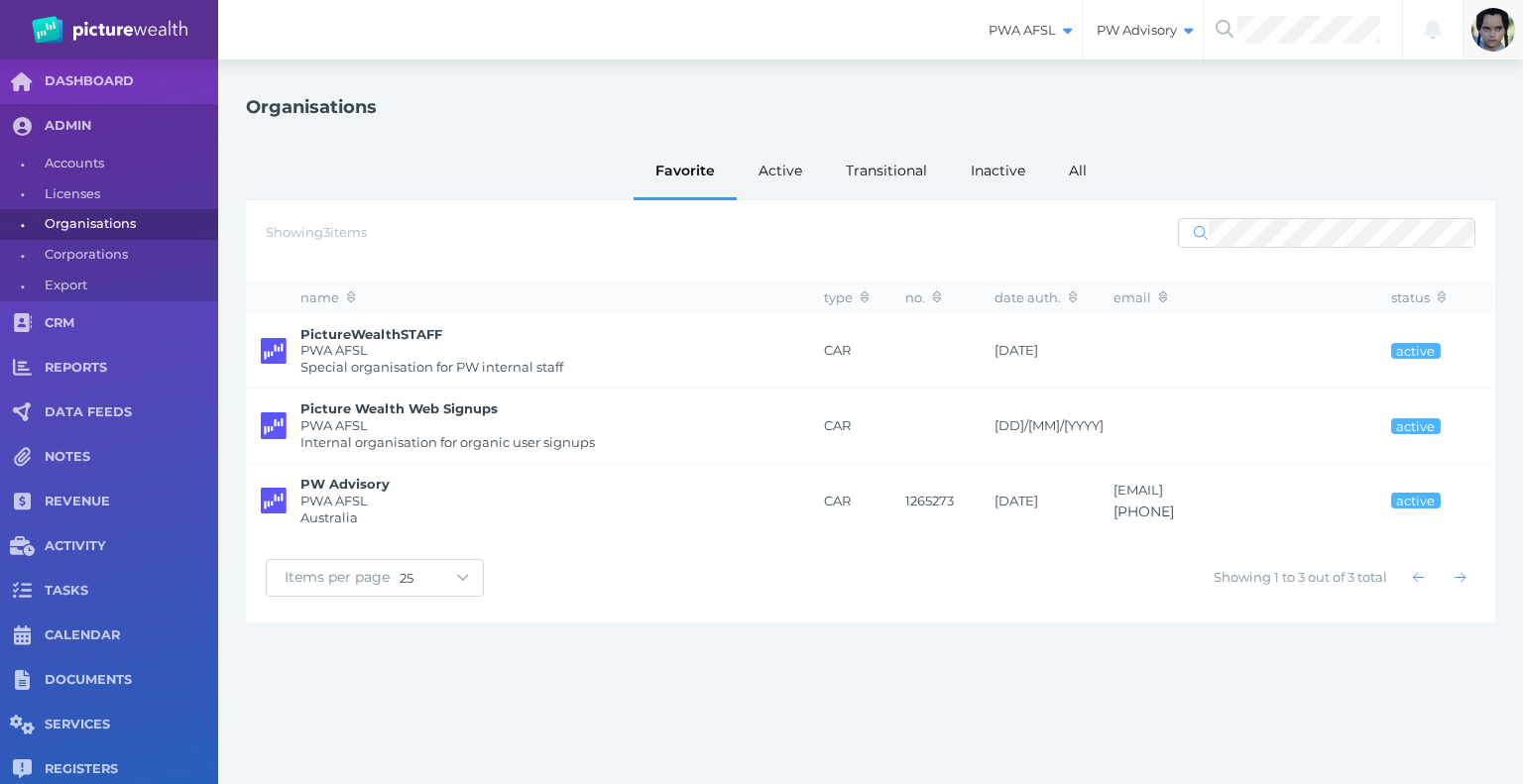 click at bounding box center [1493, 30] 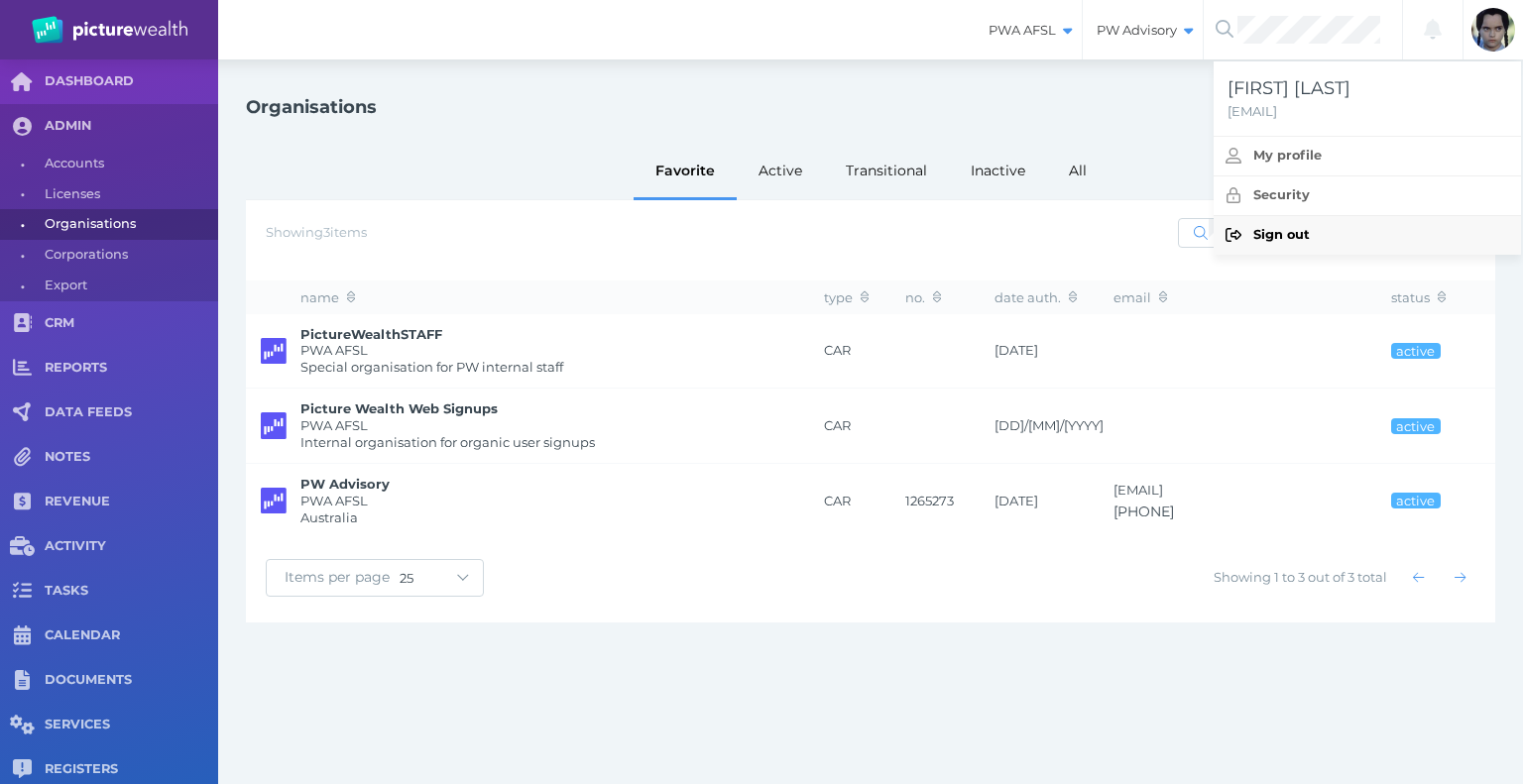 click on "Sign out" at bounding box center (1281, 234) 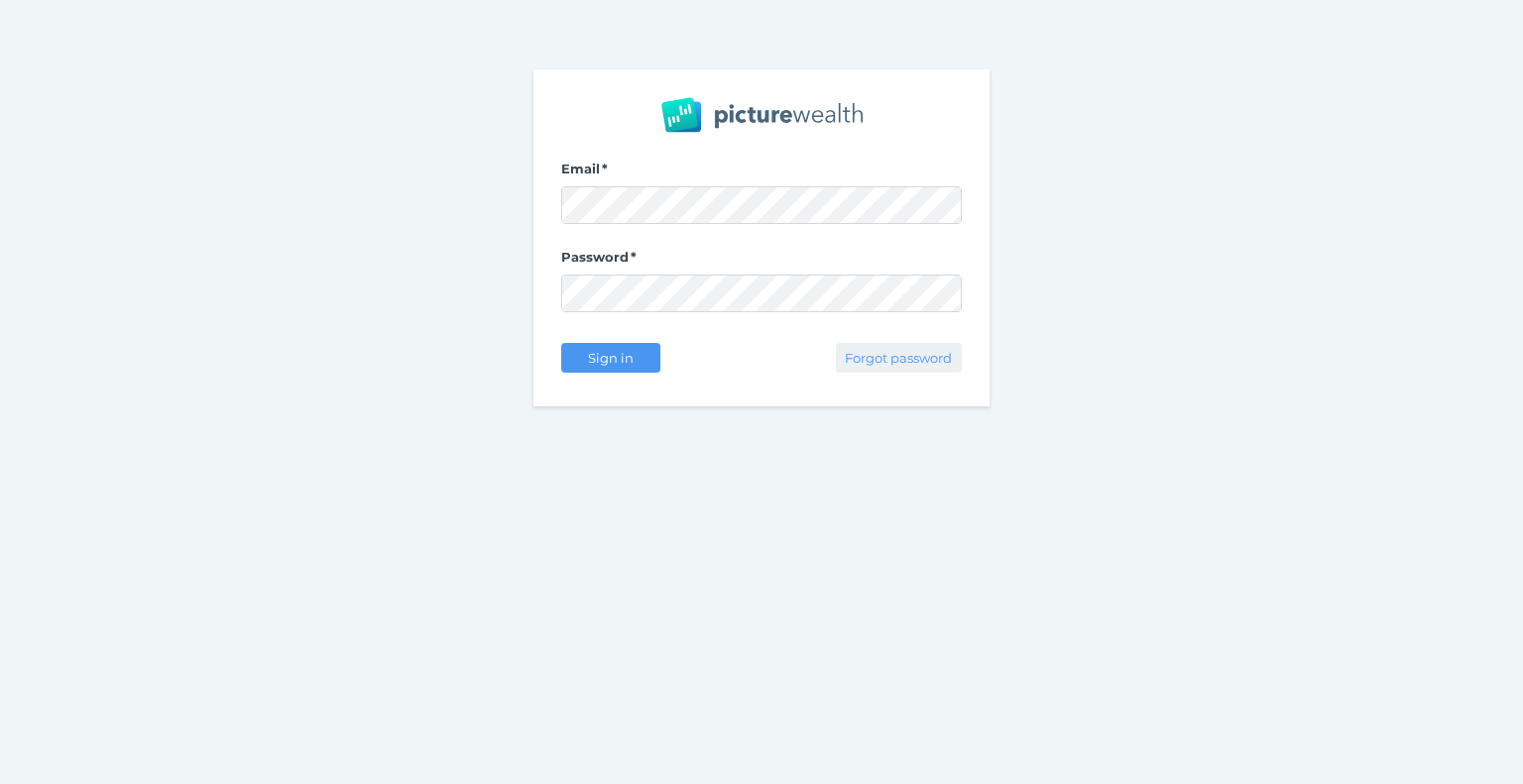 click on "Forgot password" at bounding box center (898, 358) 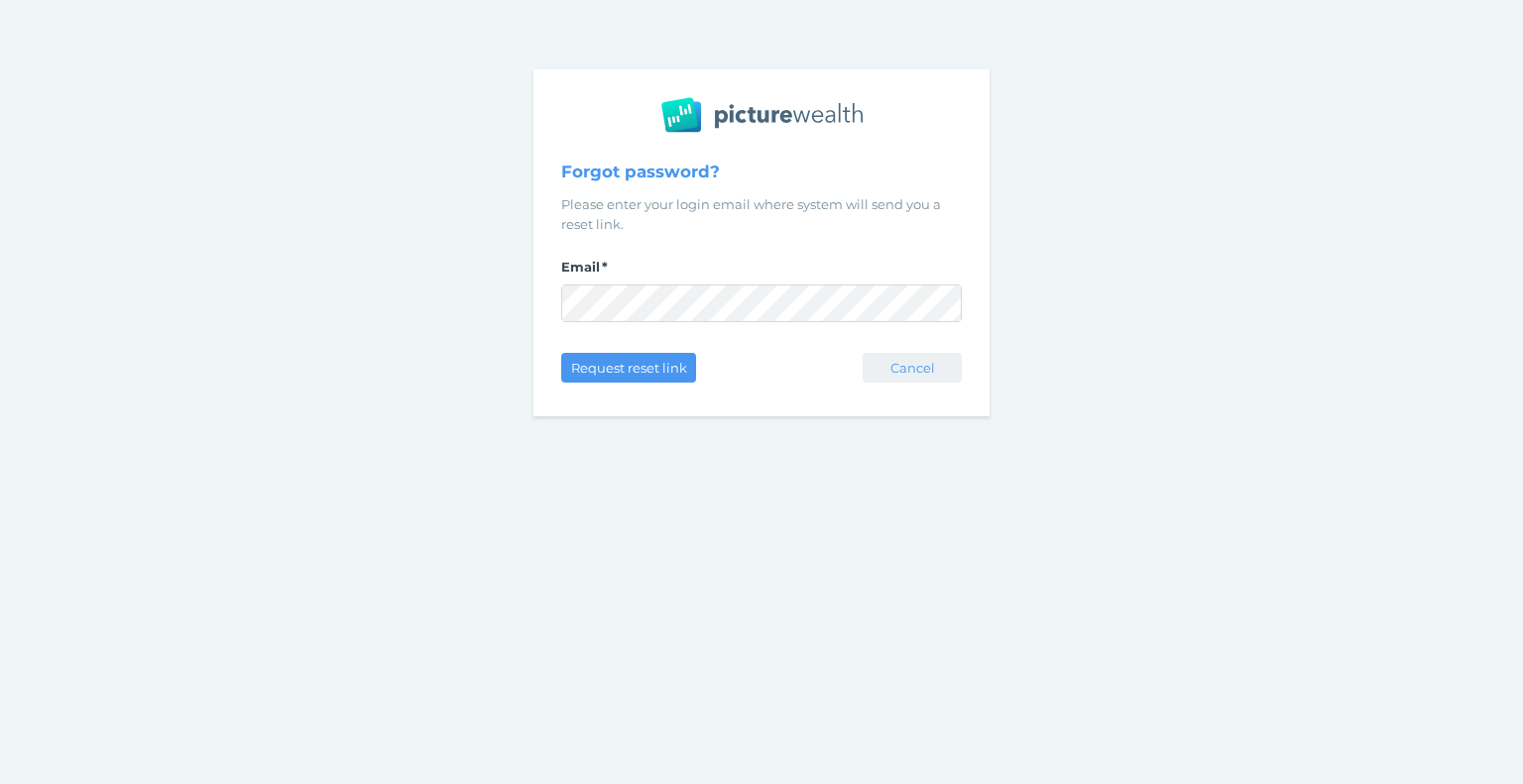 click on "Cancel" at bounding box center [912, 368] 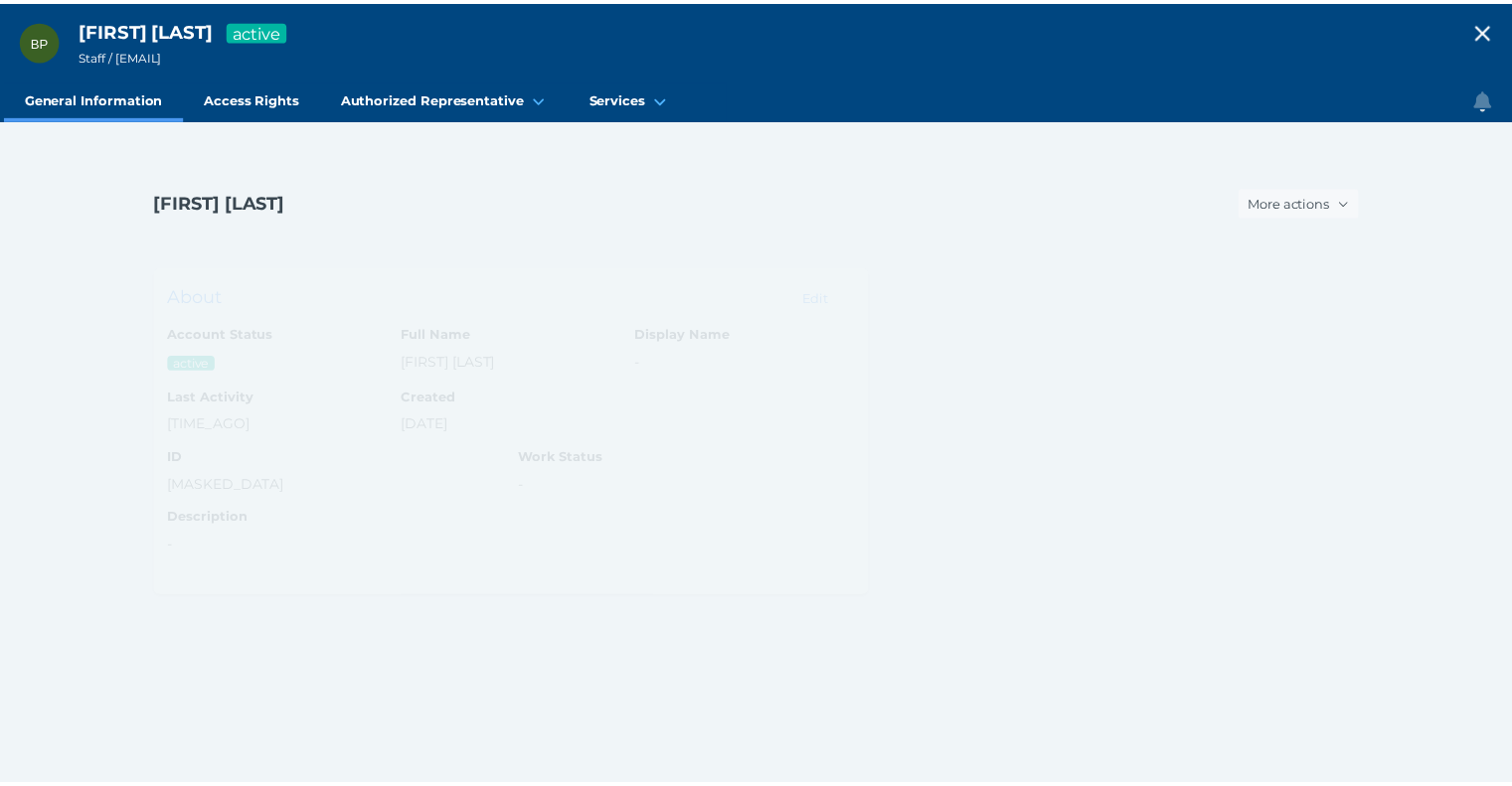 scroll, scrollTop: 0, scrollLeft: 0, axis: both 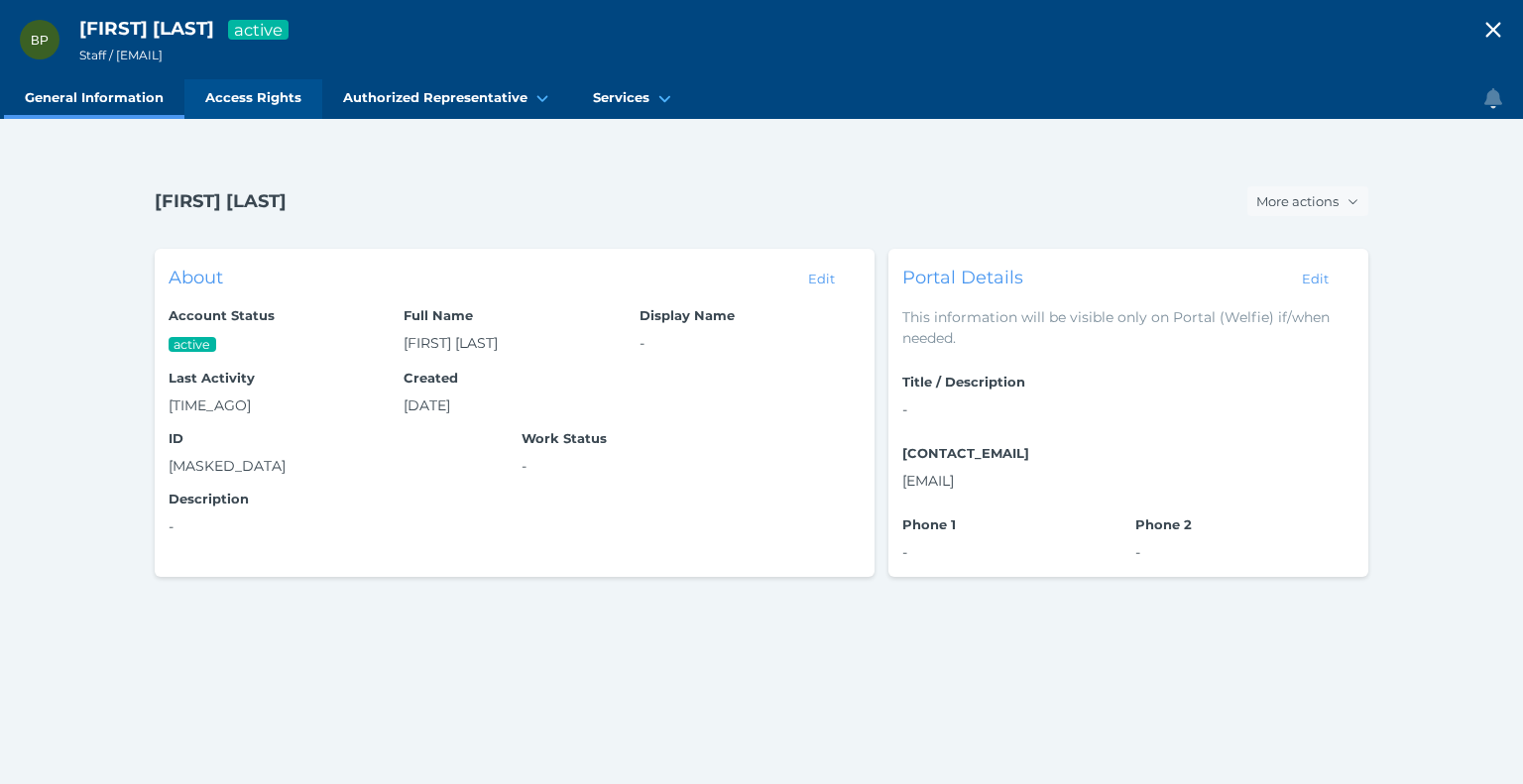 click on "Access Rights" at bounding box center [253, 99] 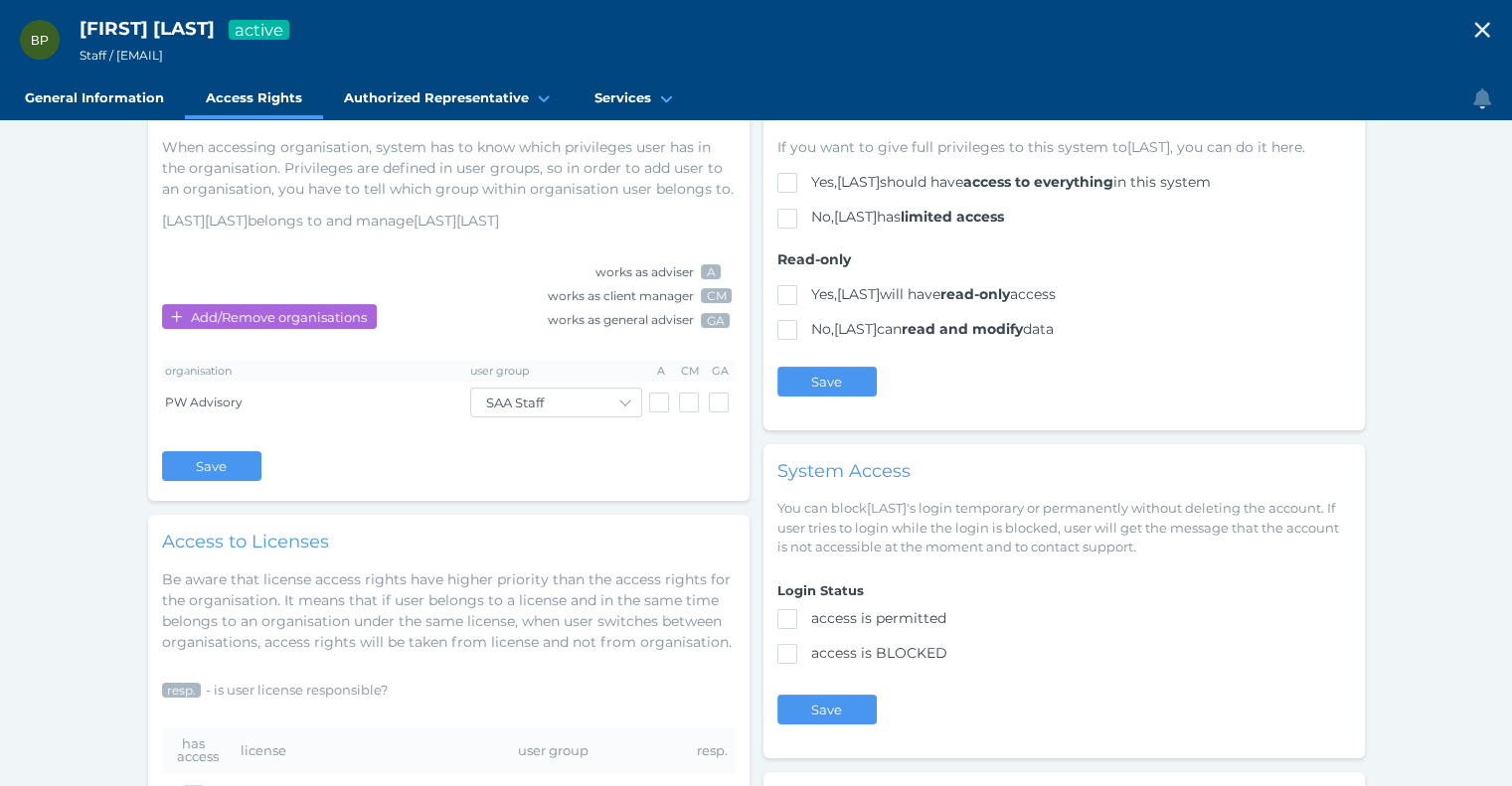 scroll, scrollTop: 199, scrollLeft: 0, axis: vertical 